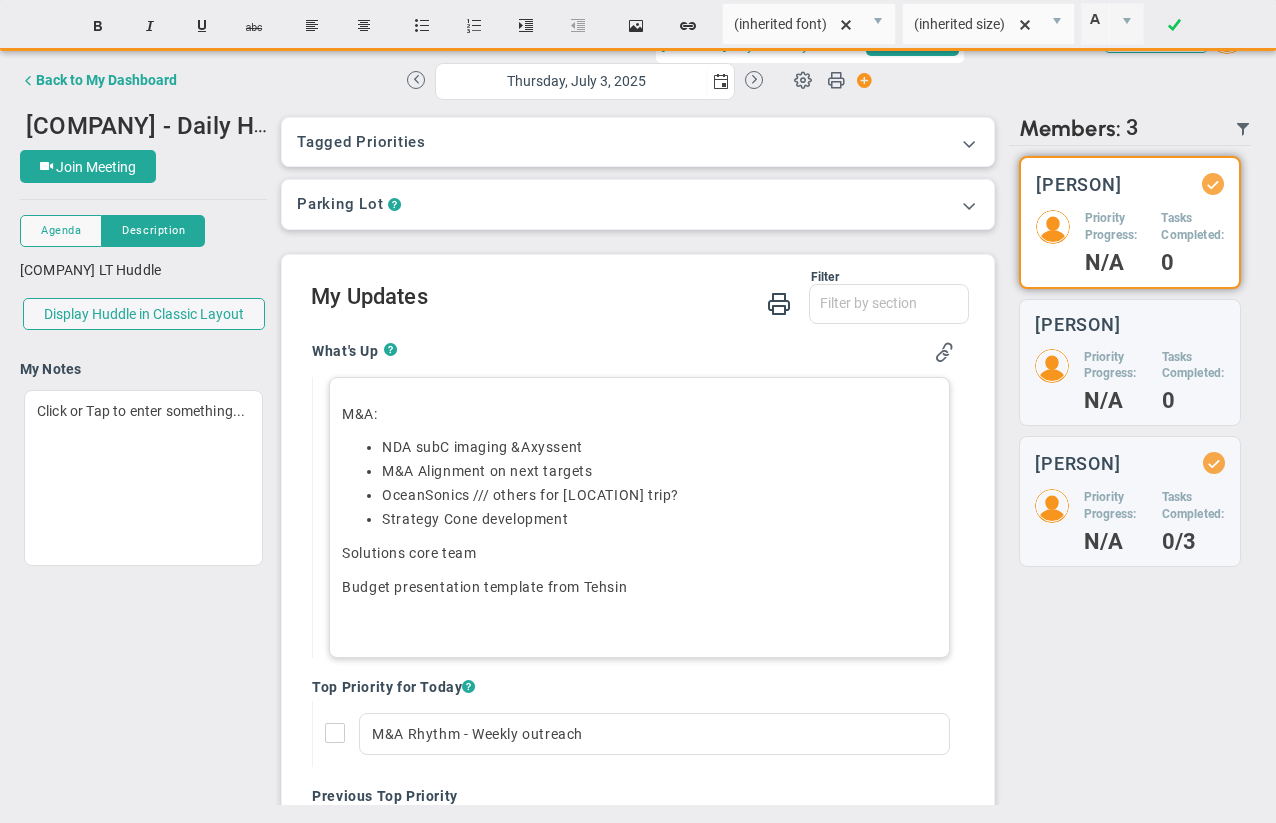 scroll, scrollTop: 0, scrollLeft: 0, axis: both 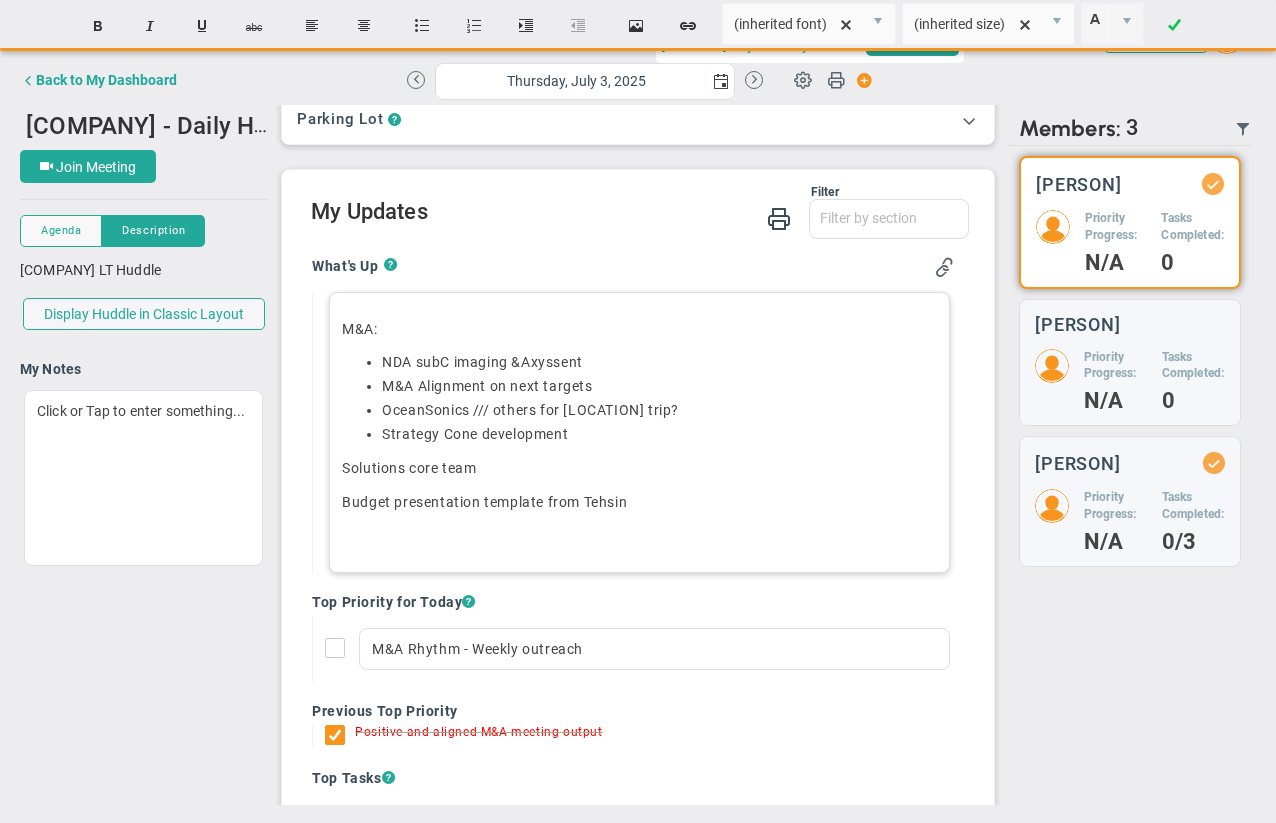 click on "OceanSonics /// others for [LOCATION] trip?" at bounding box center [659, 410] 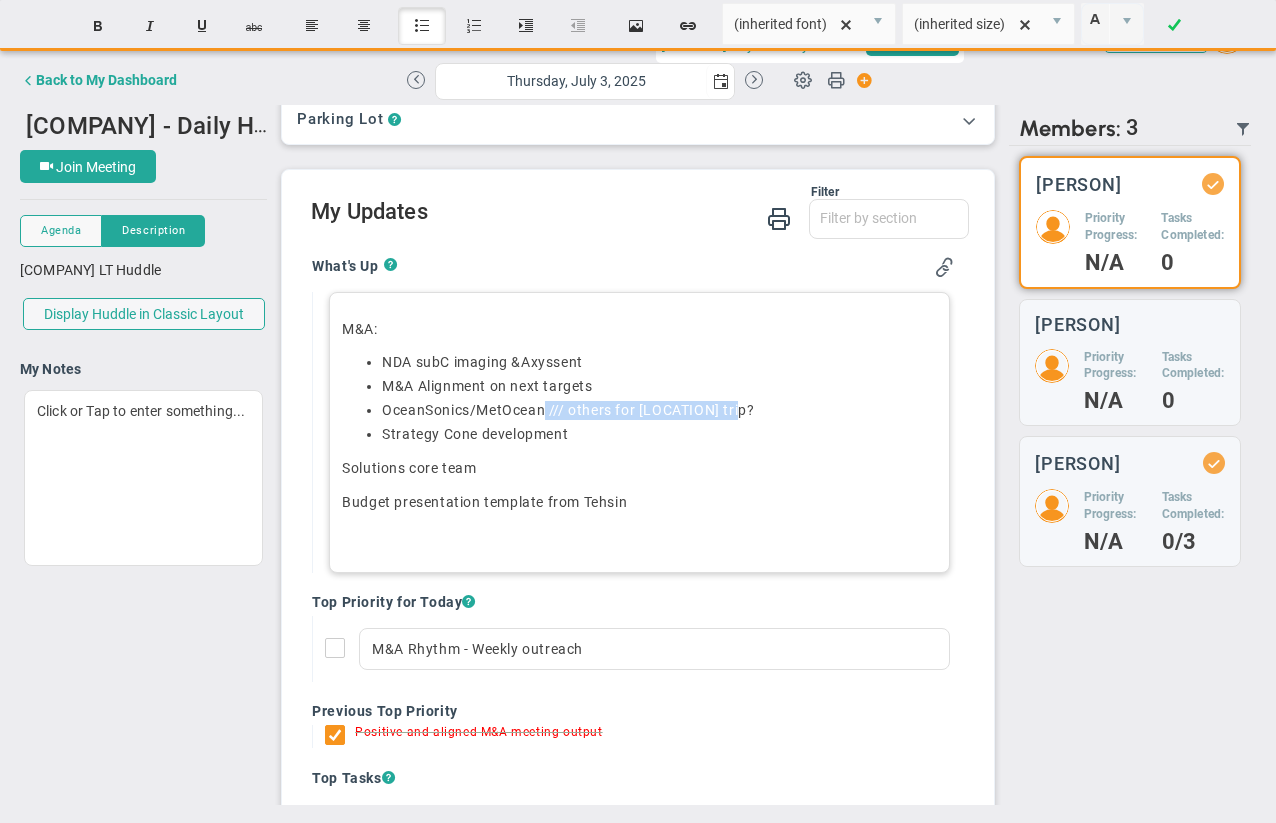 drag, startPoint x: 546, startPoint y: 406, endPoint x: 741, endPoint y: 416, distance: 195.25624 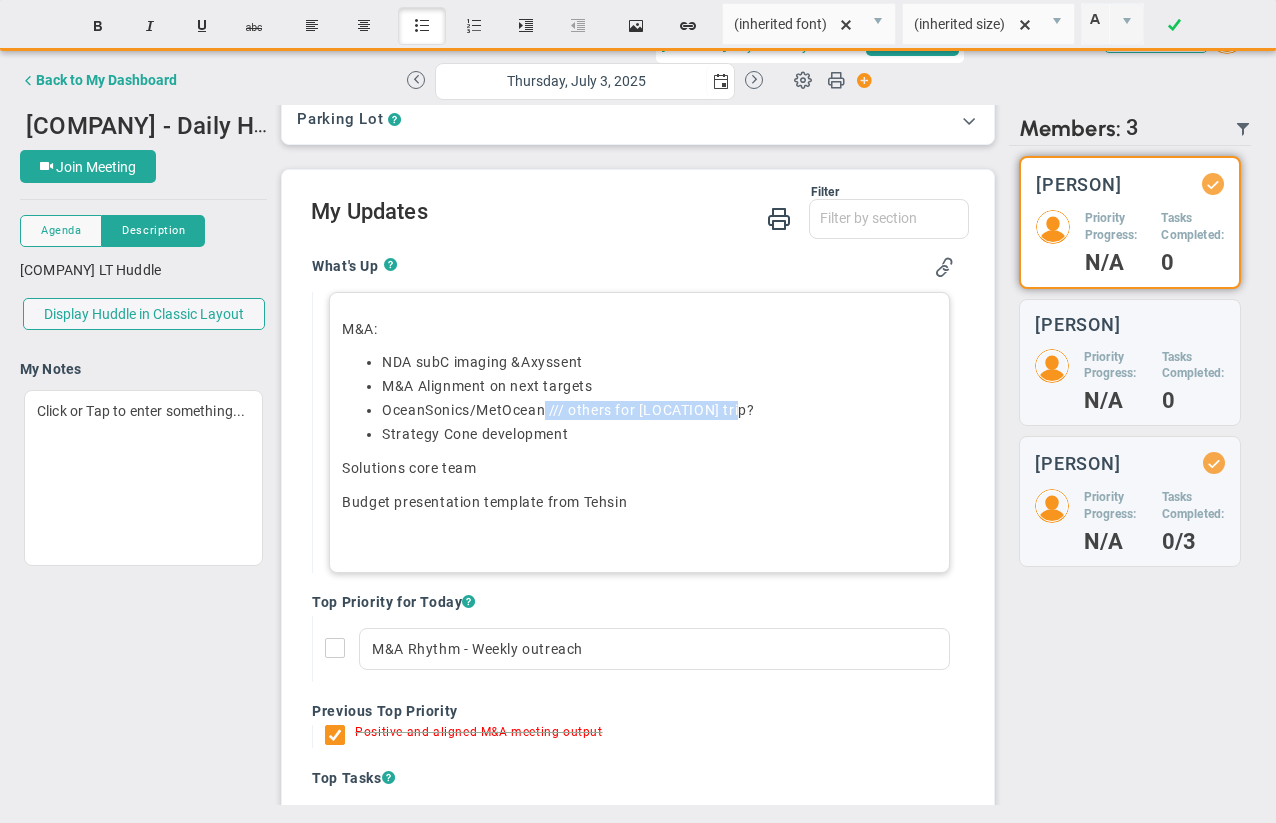 click on "OceanSonics/MetOcean /// others for [LOCATION] trip?" at bounding box center (659, 410) 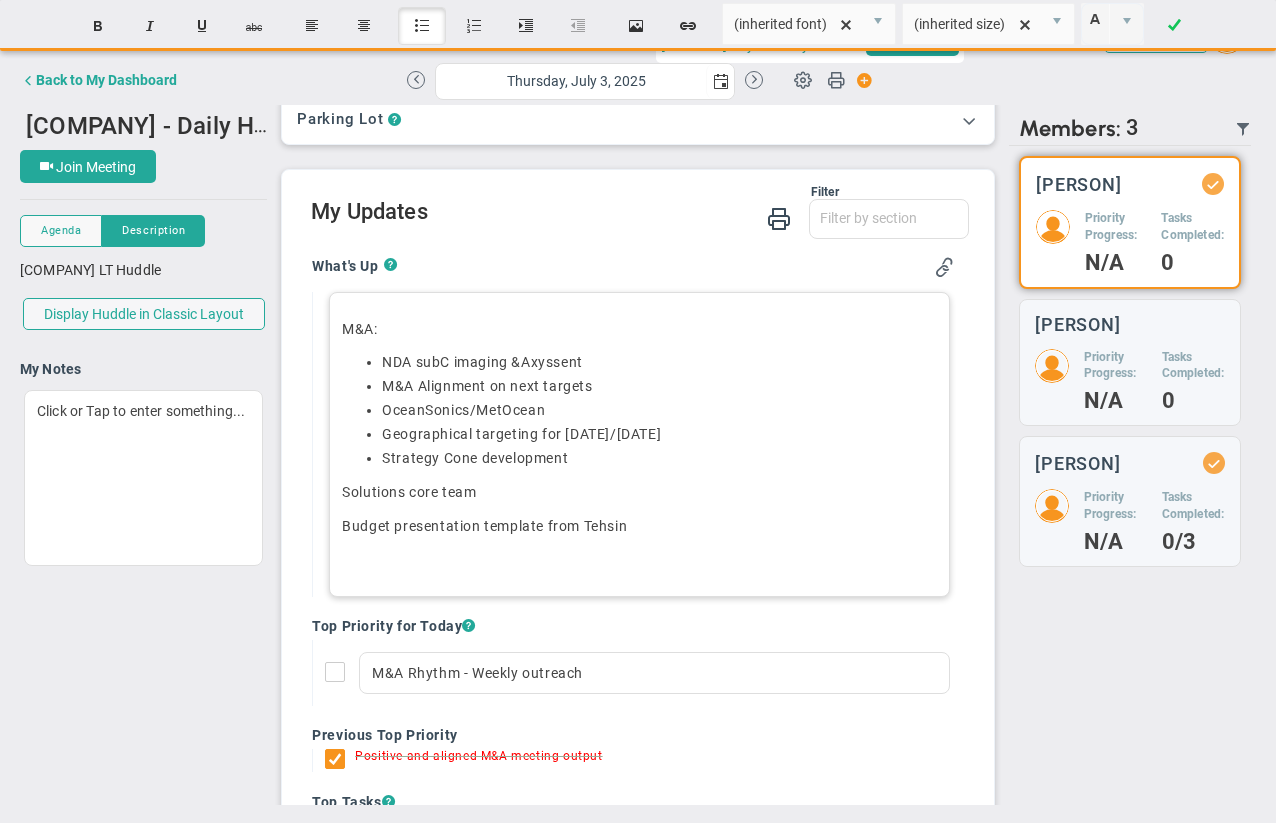 click on "﻿﻿﻿﻿﻿﻿﻿﻿NDA subC imaging signed Axys  sent and acknowledged ﻿﻿M&A Alignment on next targets OceanSonics/MetOcean Geographical targeting for July 30/31﻿ Strategy Cone development﻿" at bounding box center [659, 362] 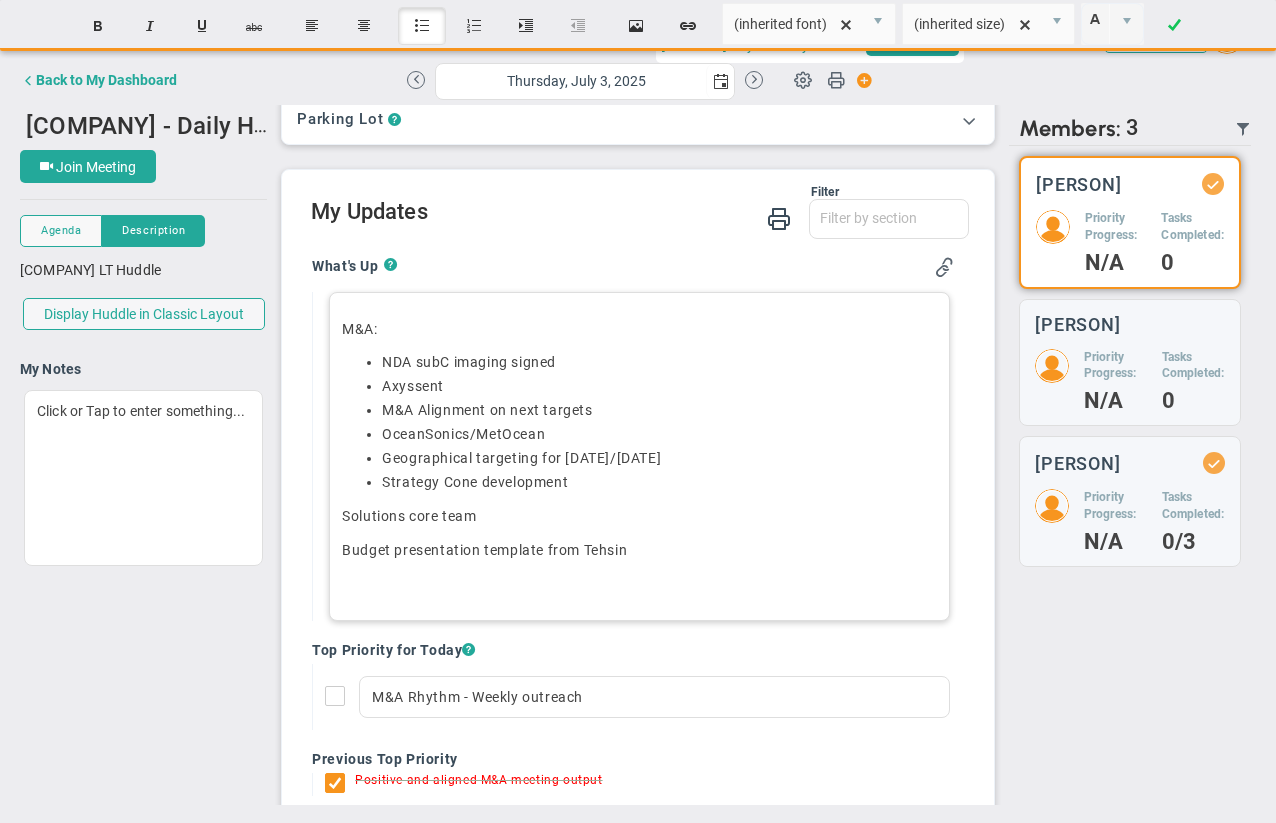 click on "Axys  sent" at bounding box center [659, 386] 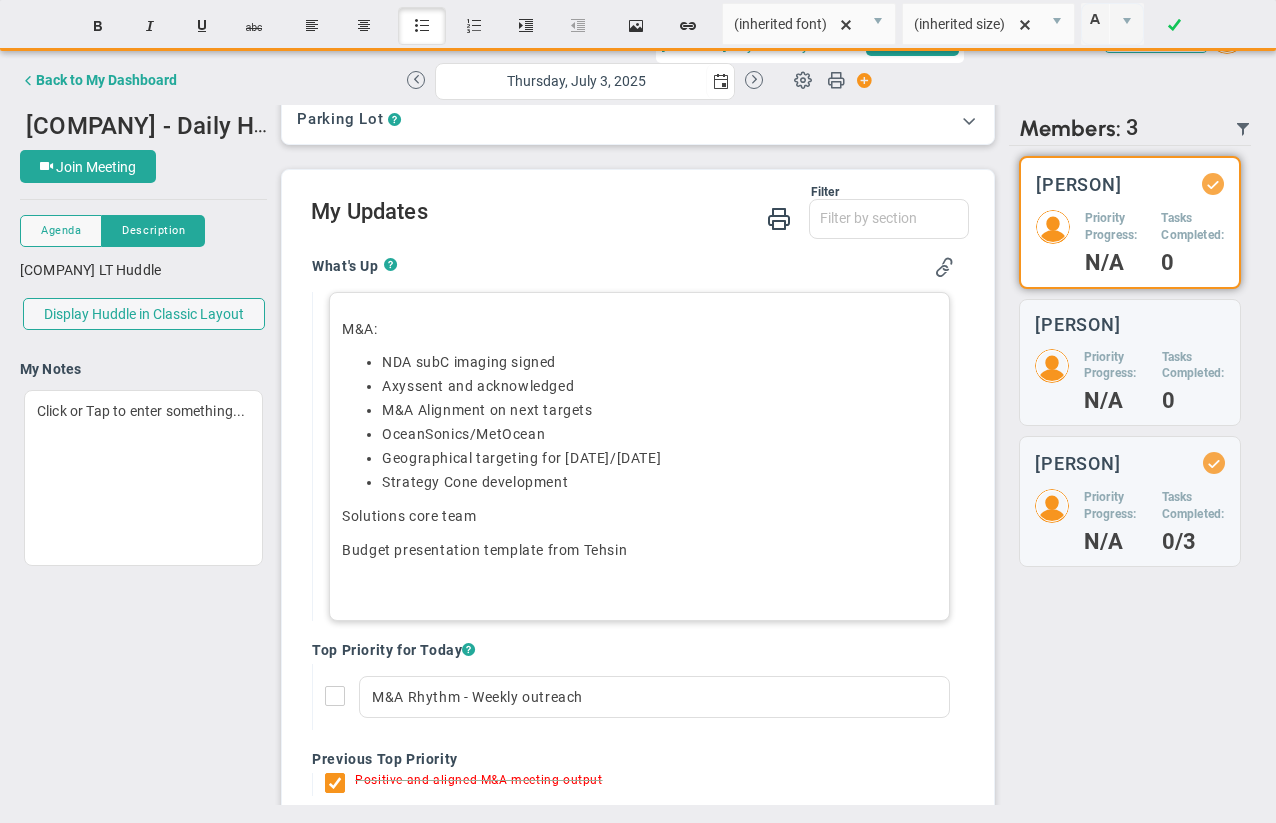 click on "﻿﻿M&A Alignment on next targets" at bounding box center (659, 410) 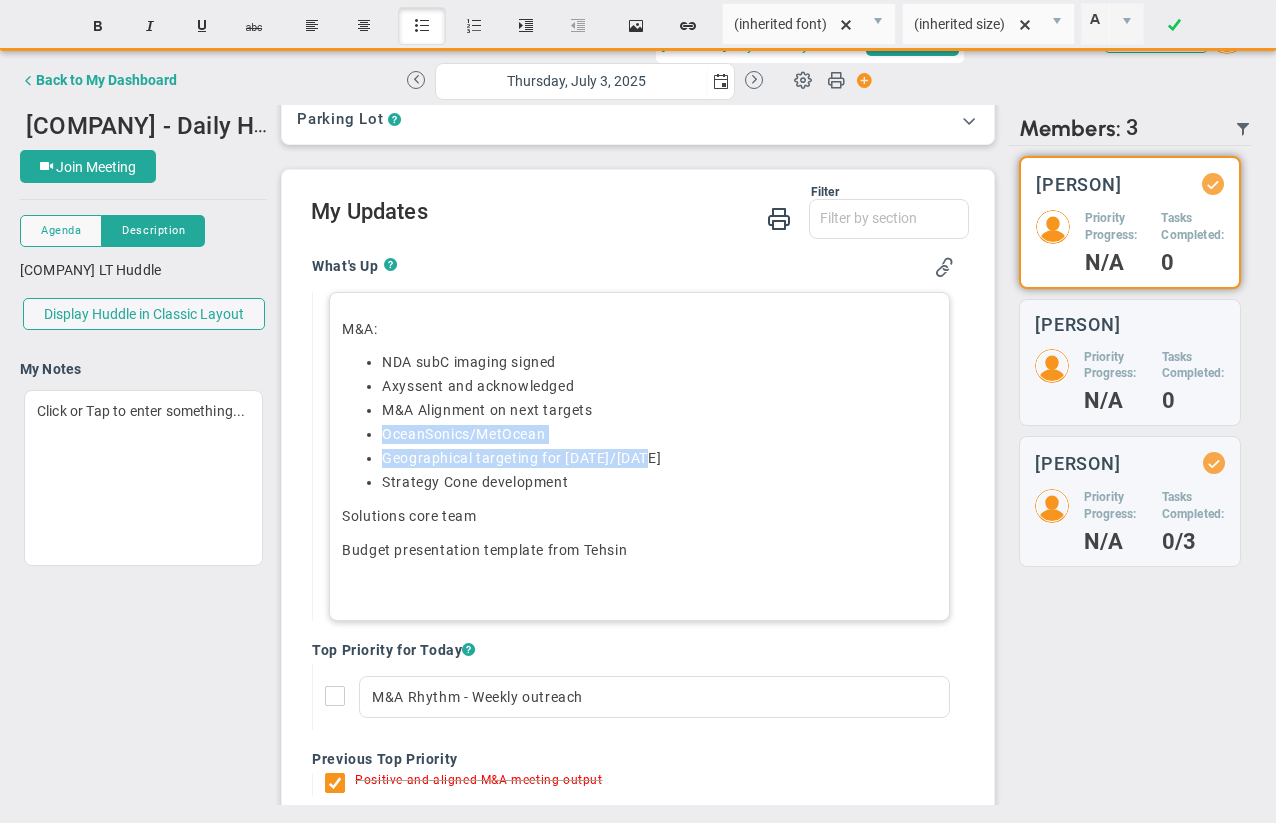 drag, startPoint x: 383, startPoint y: 439, endPoint x: 676, endPoint y: 465, distance: 294.15134 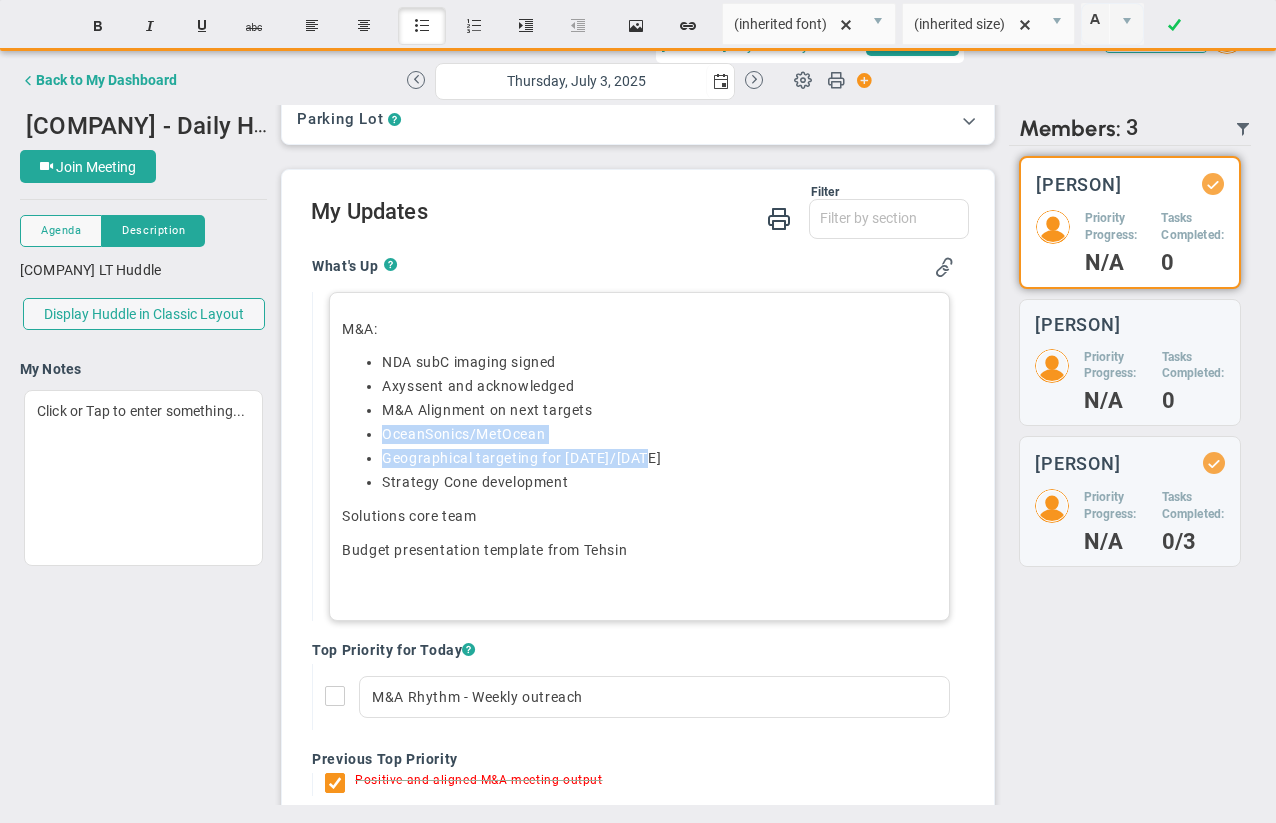 click on "﻿﻿﻿﻿﻿﻿﻿﻿NDA subC imaging signed Axys  sent and acknowledged ﻿﻿M&A Alignment on next targets OceanSonics/MetOcean Geographical targeting for July 30/31﻿ Strategy Cone development﻿" at bounding box center [639, 422] 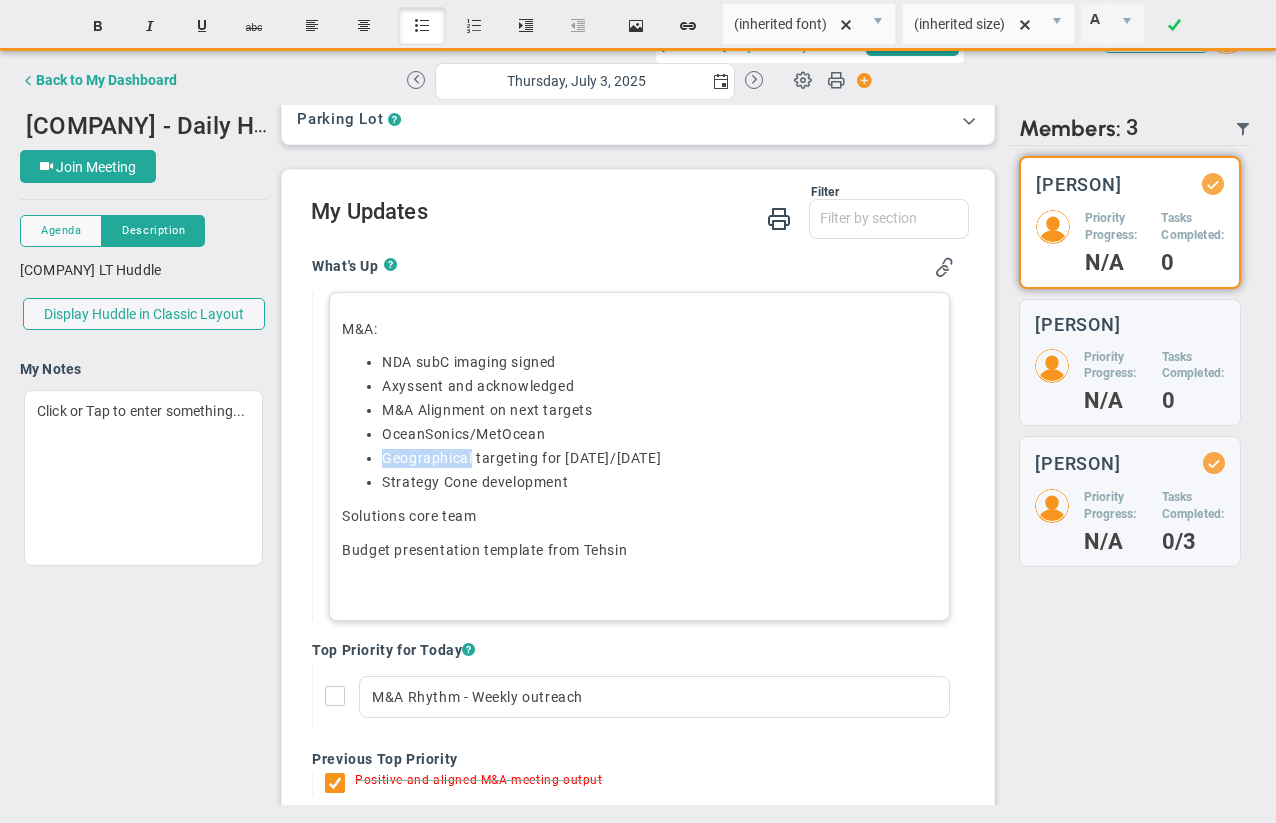click on "Geographical targeting for July 30/31" at bounding box center [659, 458] 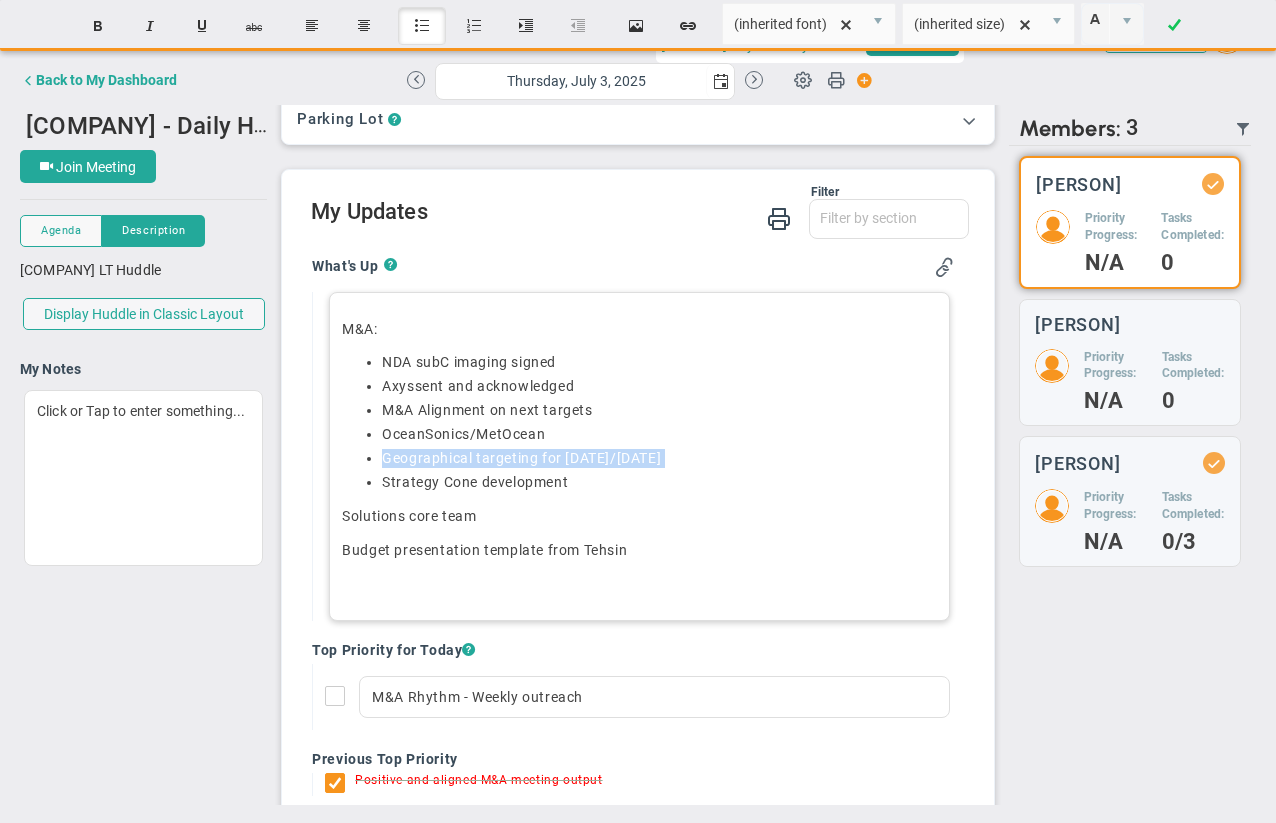 click on "Geographical targeting for July 30/31" at bounding box center [659, 458] 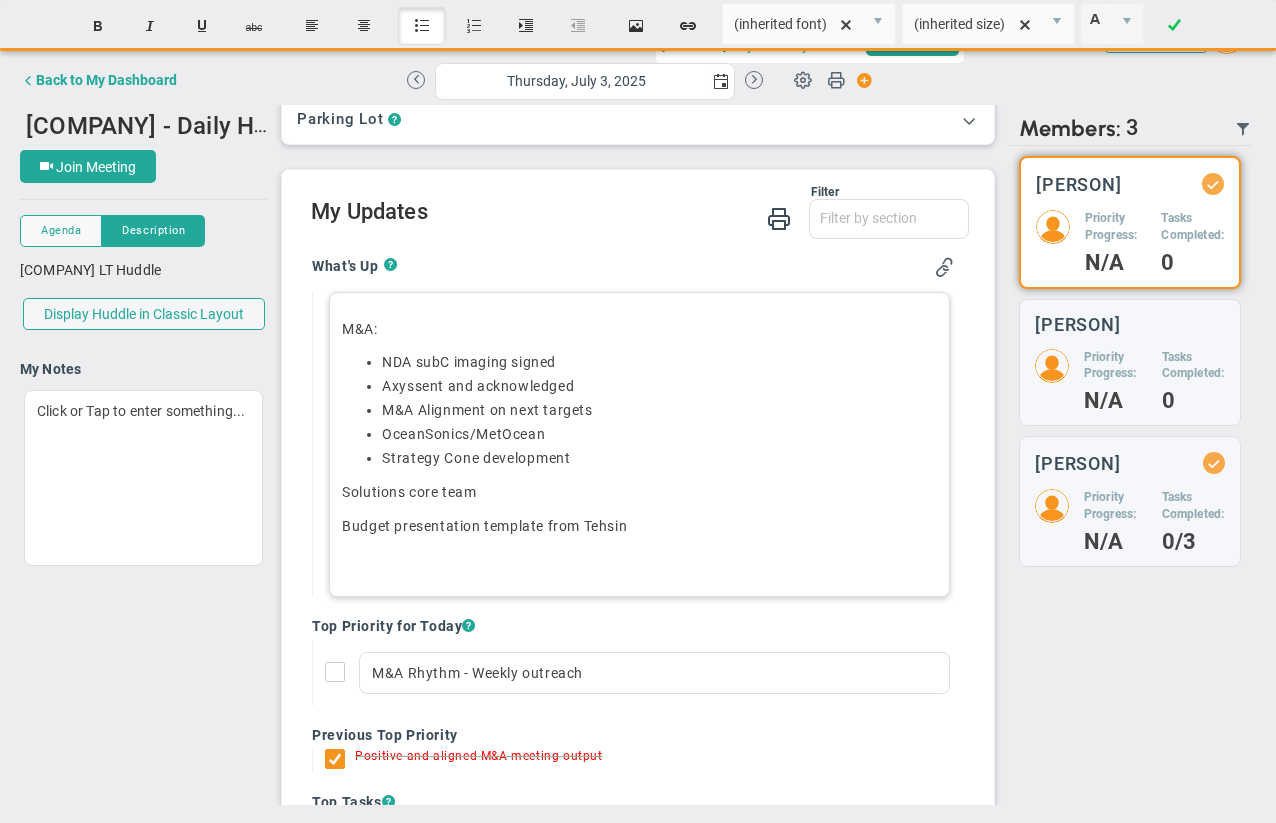 click on "﻿﻿﻿﻿﻿﻿﻿﻿NDA subC imaging signed Axys  sent and acknowledged ﻿﻿M&A Alignment on next targets OceanSonics/MetOcean Strategy Cone development﻿" at bounding box center (639, 410) 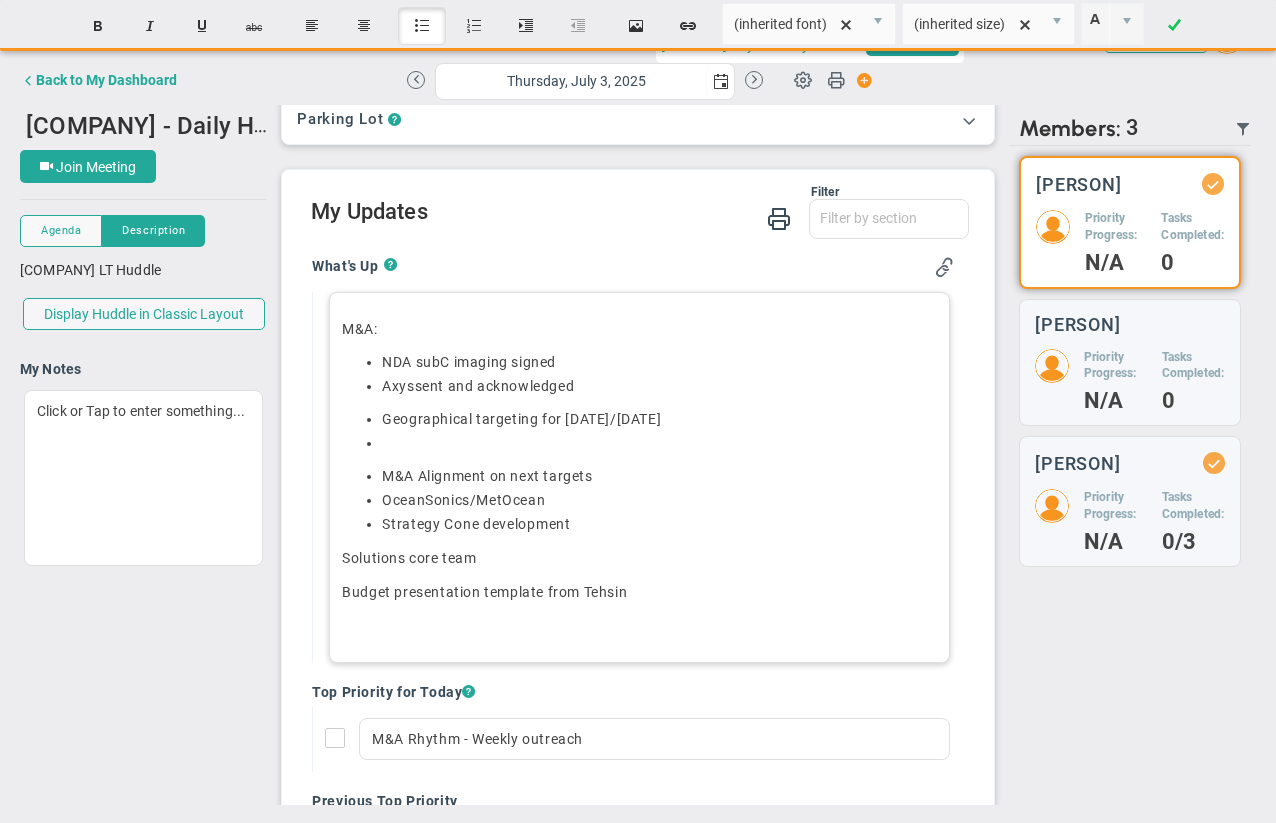 click at bounding box center [659, 386] 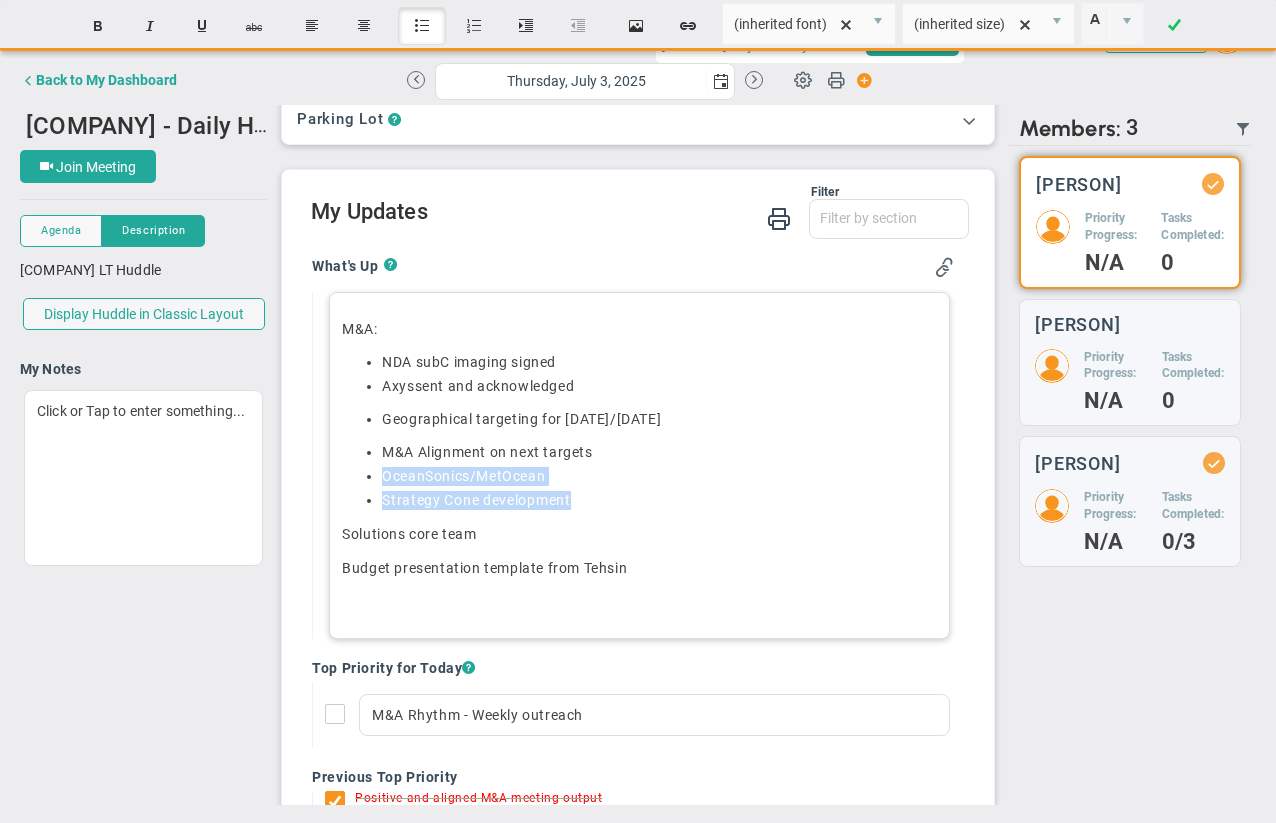 drag, startPoint x: 383, startPoint y: 470, endPoint x: 601, endPoint y: 510, distance: 221.63934 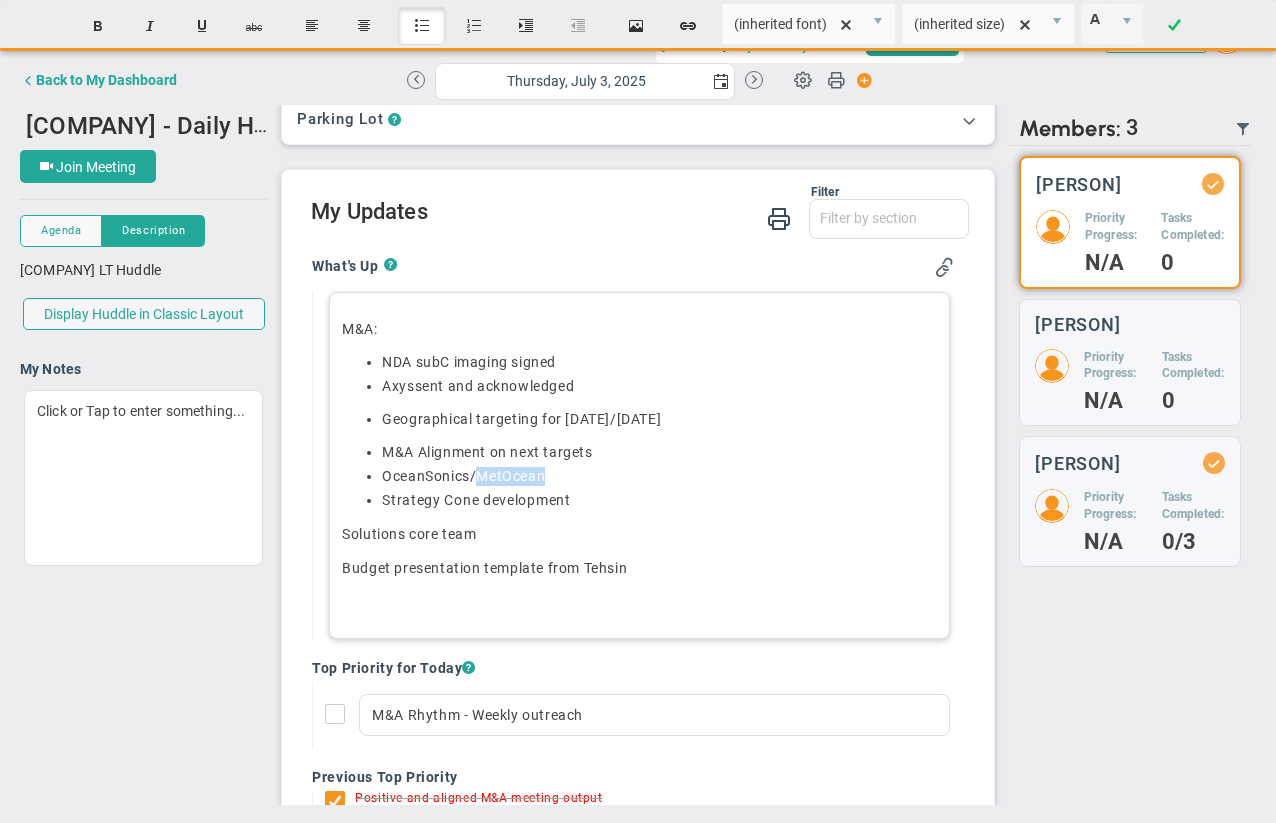 click on "OceanSonics/MetOcean" at bounding box center [659, 386] 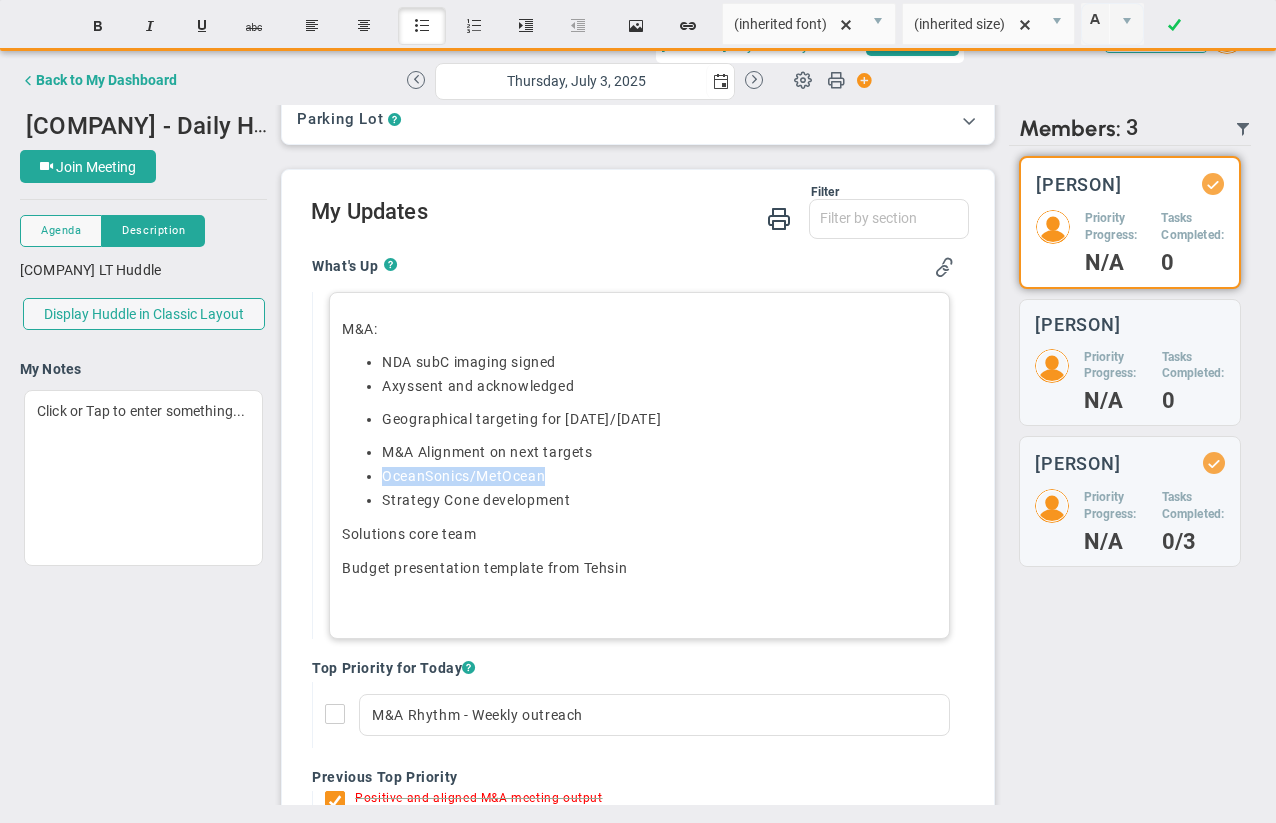 click on "OceanSonics/MetOcean" at bounding box center (659, 386) 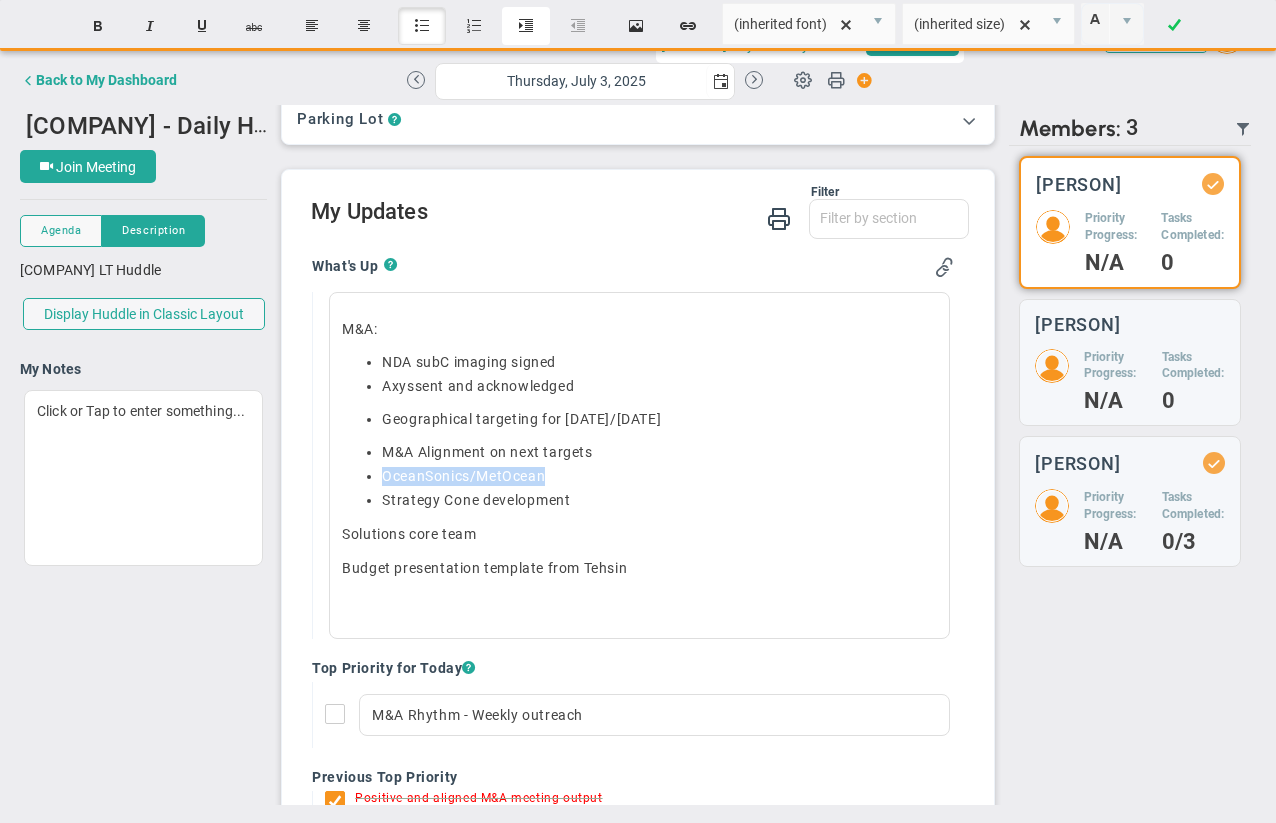 click on "Indent" at bounding box center (526, 26) 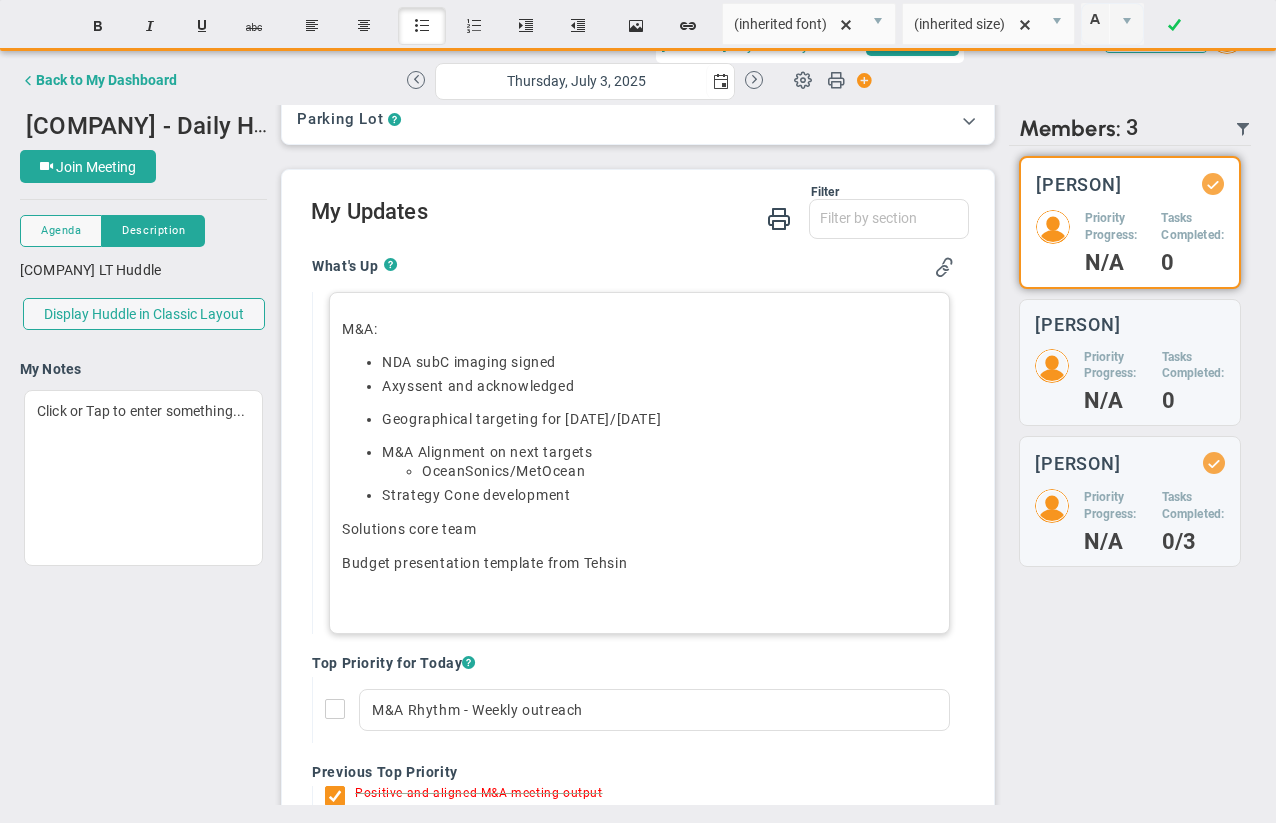 click on "Strategy Cone development﻿" at bounding box center (659, 386) 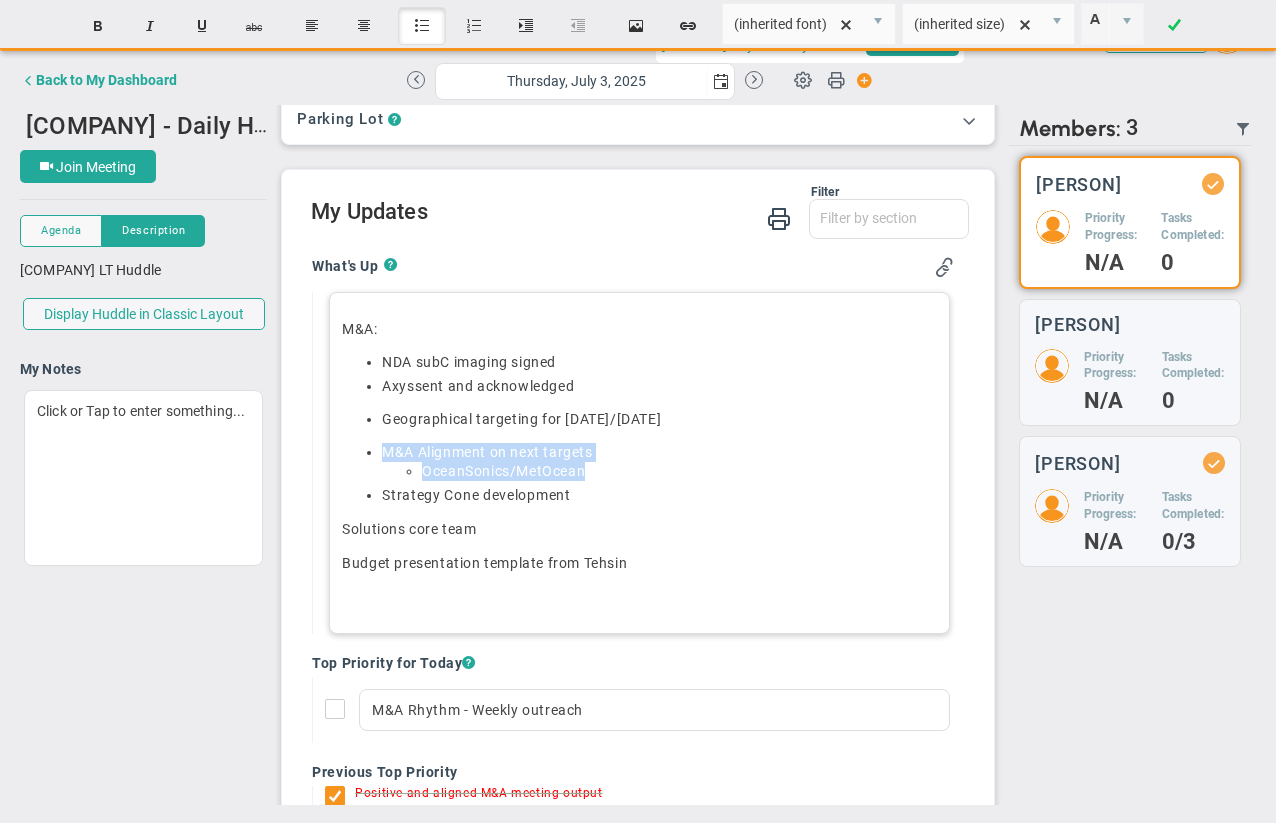 drag, startPoint x: 378, startPoint y: 450, endPoint x: 624, endPoint y: 463, distance: 246.34326 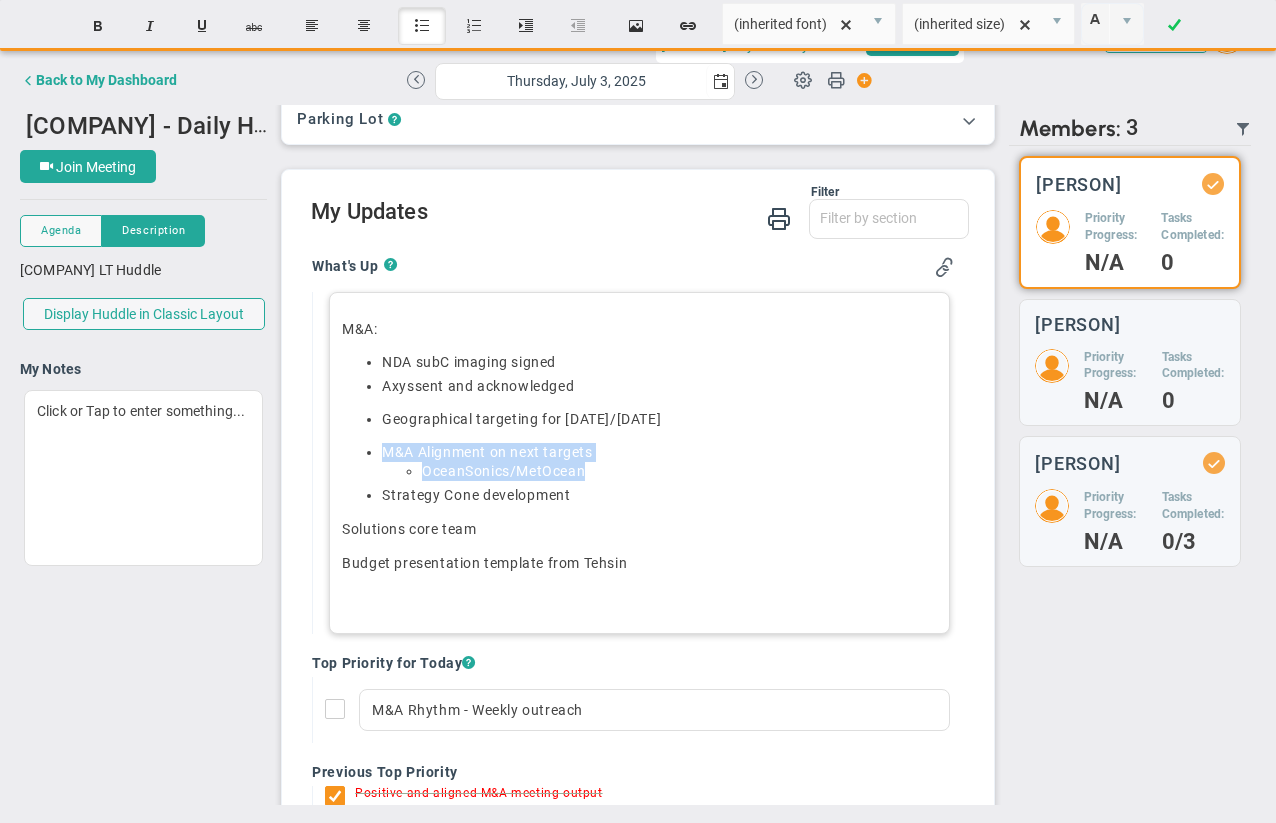 click on "﻿﻿M&A Alignment on next targets [COMPANY]/[COMPANY] Strategy Cone development﻿" at bounding box center (639, 474) 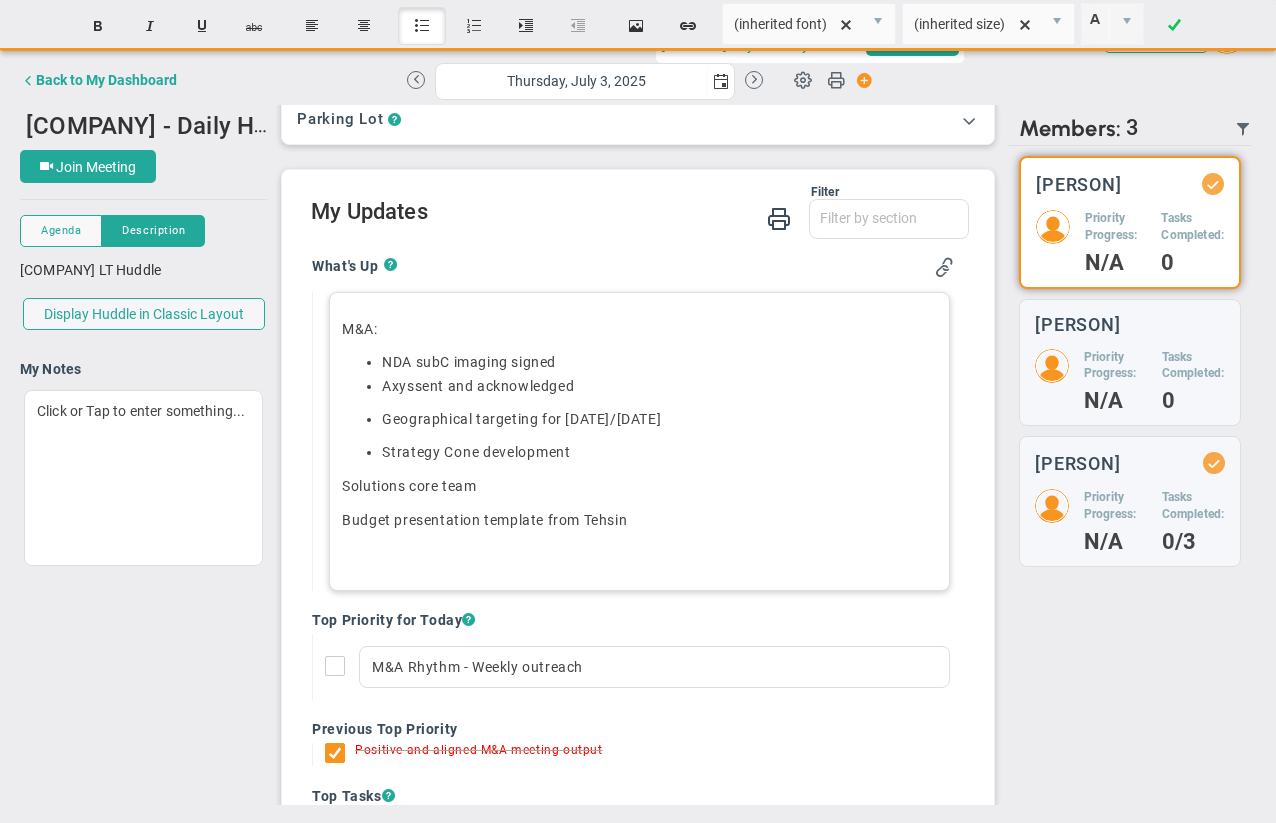 click on "Strategy Cone development﻿" at bounding box center (659, 362) 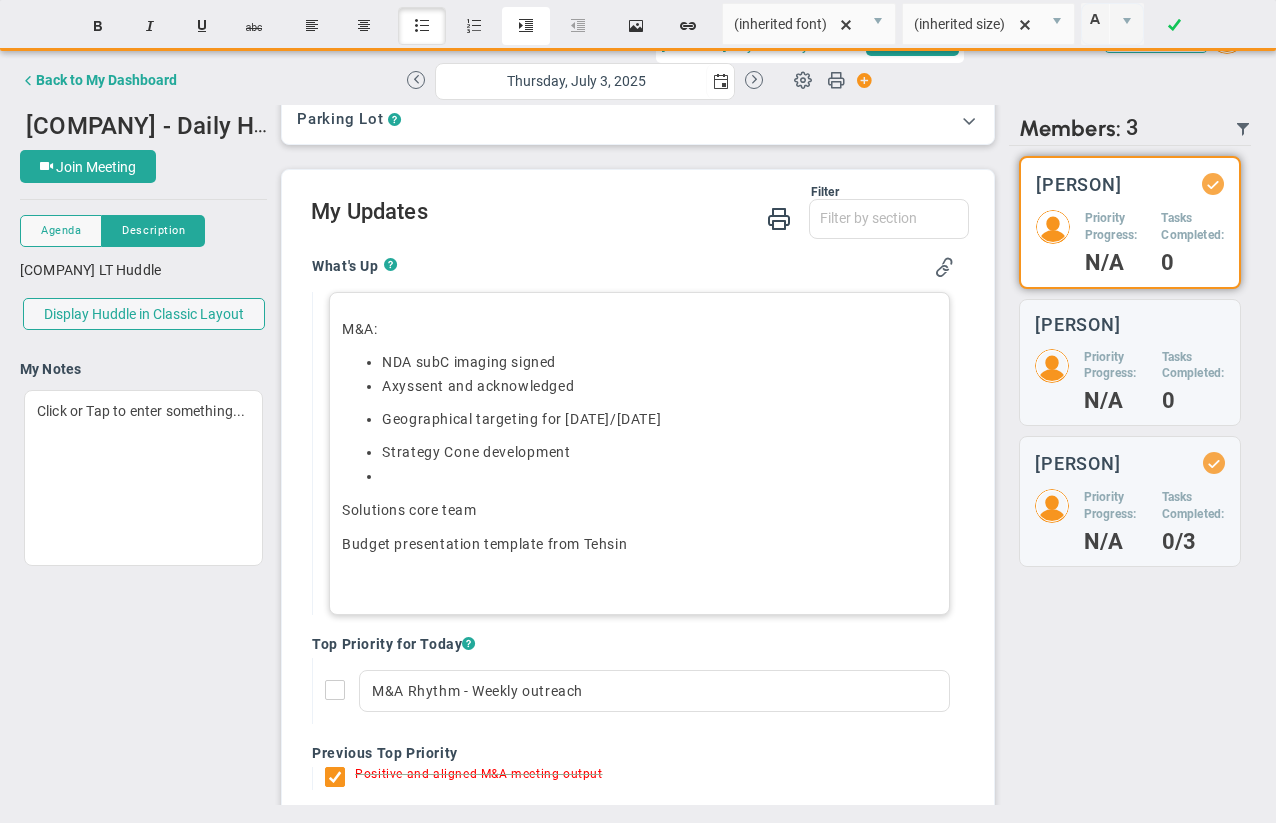 click on "Indent" at bounding box center [526, 26] 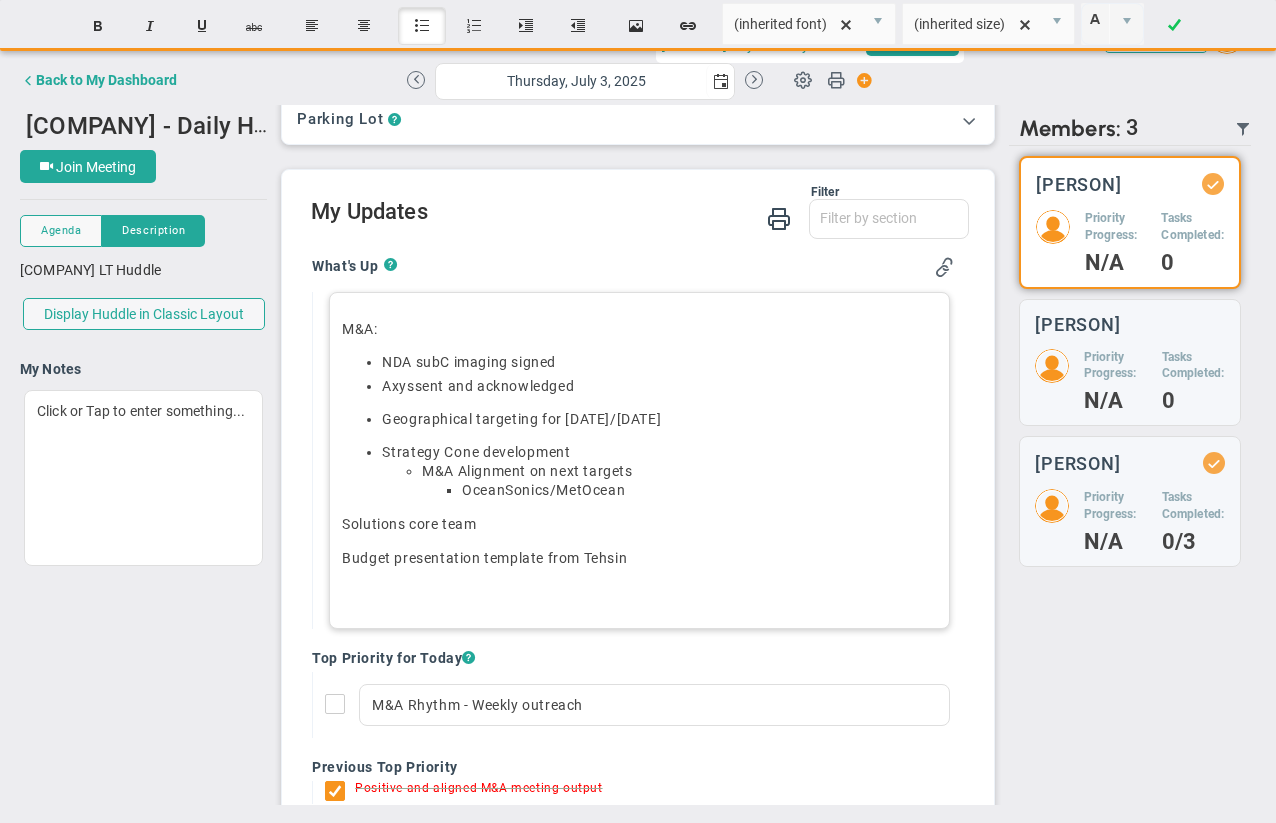 click on "OceanSonics/MetOcean" at bounding box center [679, 490] 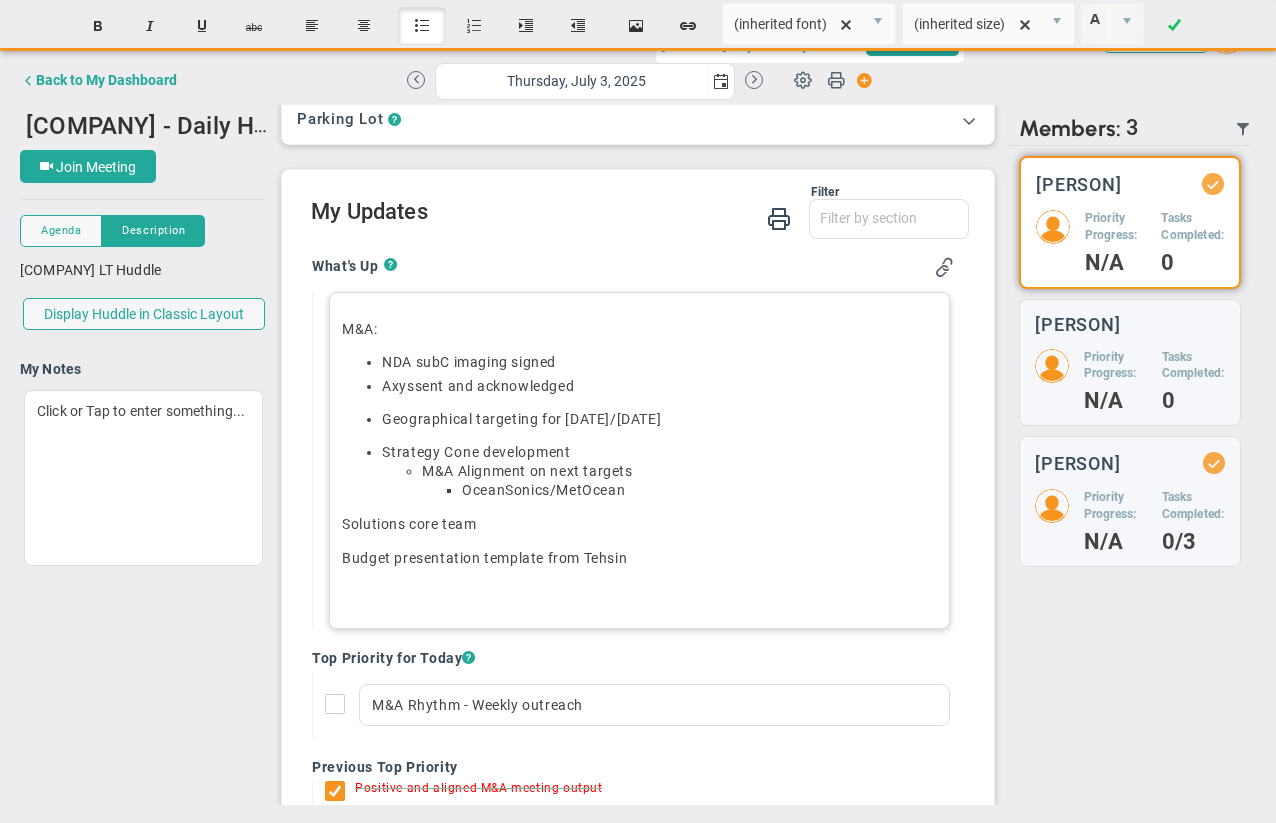 click on "M&A Alignment on next targets OceanSonics/MetOcean" at bounding box center [679, 481] 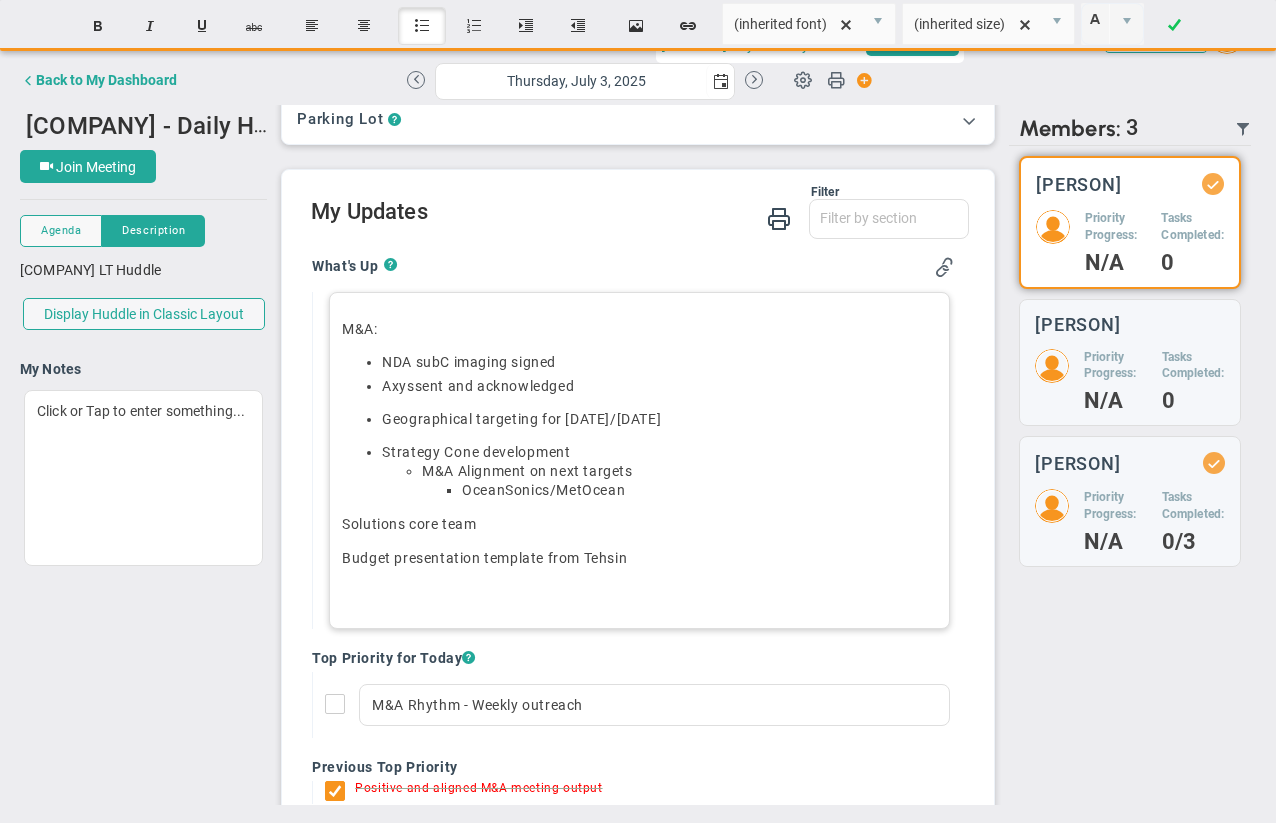 click on "OceanSonics/MetOcean" at bounding box center (699, 490) 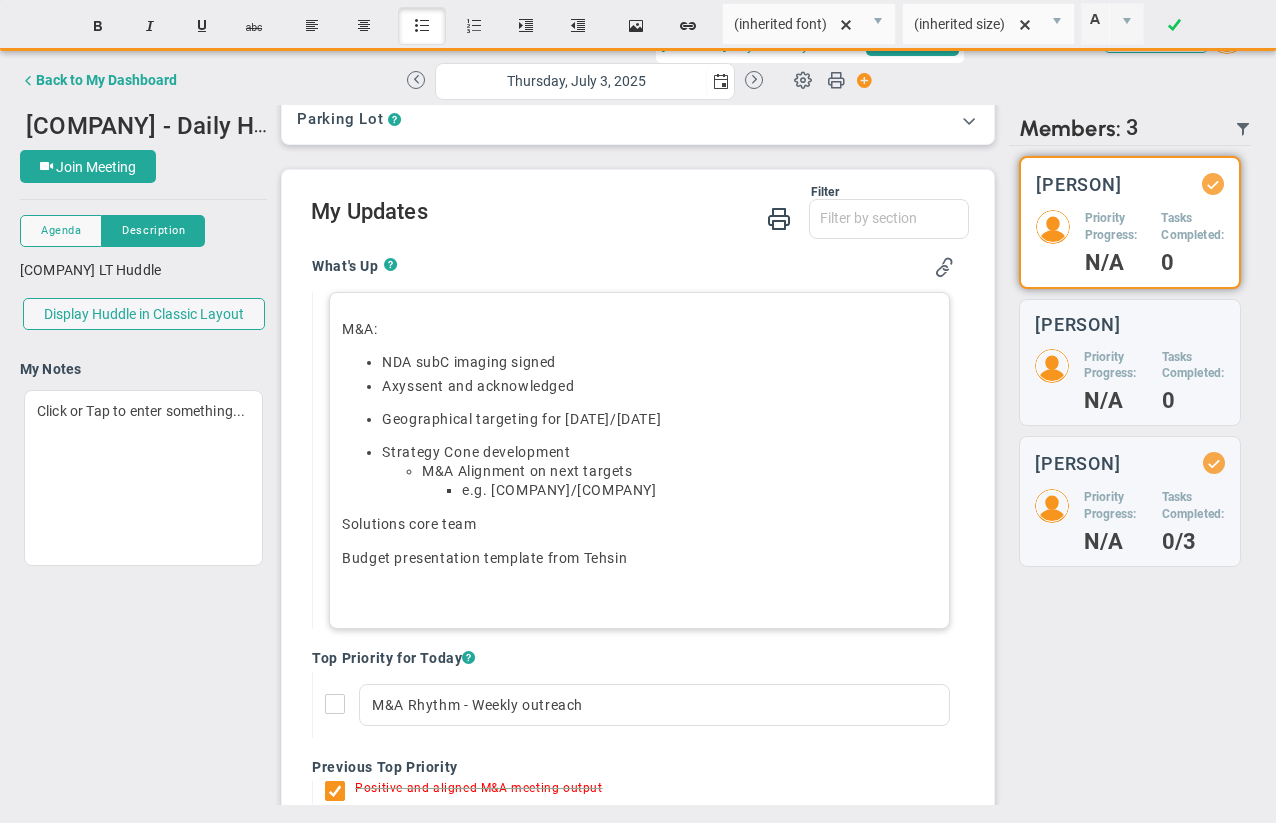 click on "e.g. [COMPANY]/[COMPANY]" at bounding box center (699, 490) 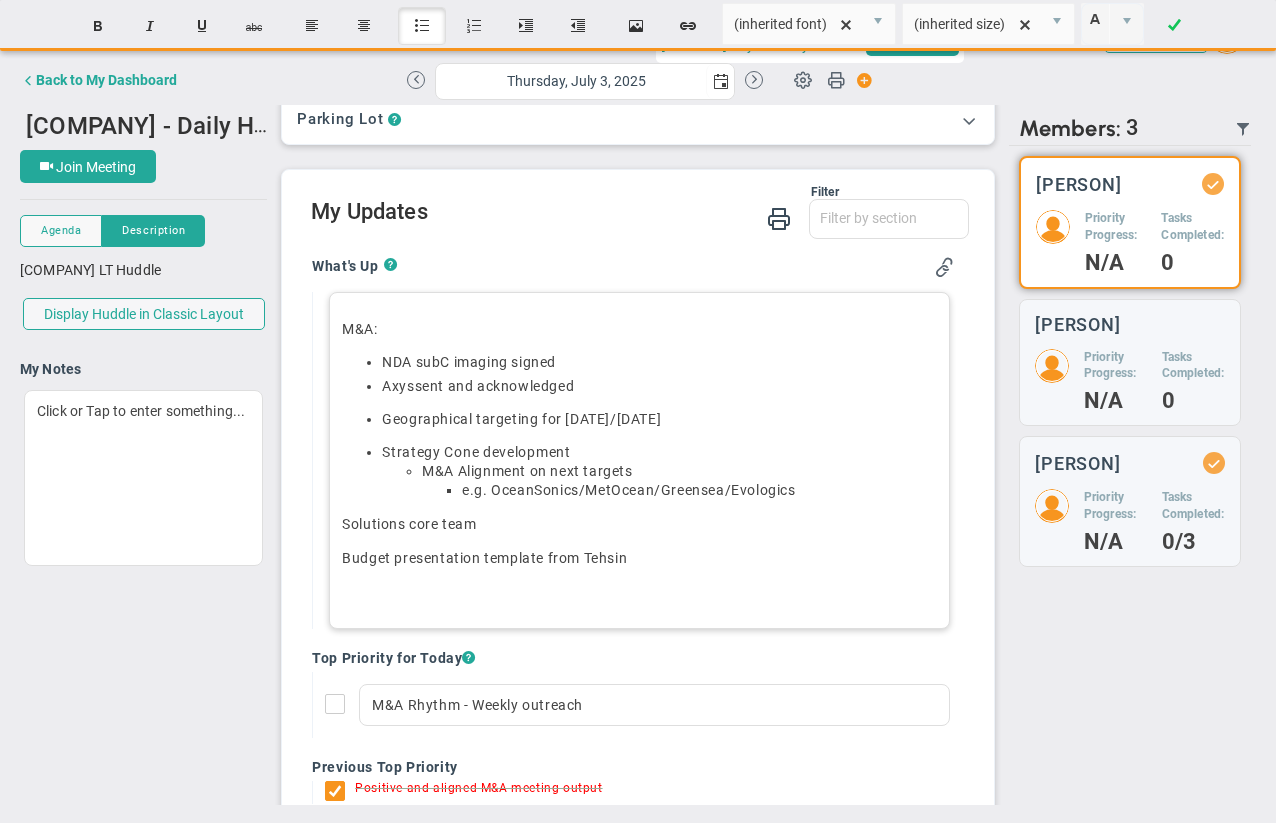 click on "Strategy Cone development﻿" at bounding box center [398, 386] 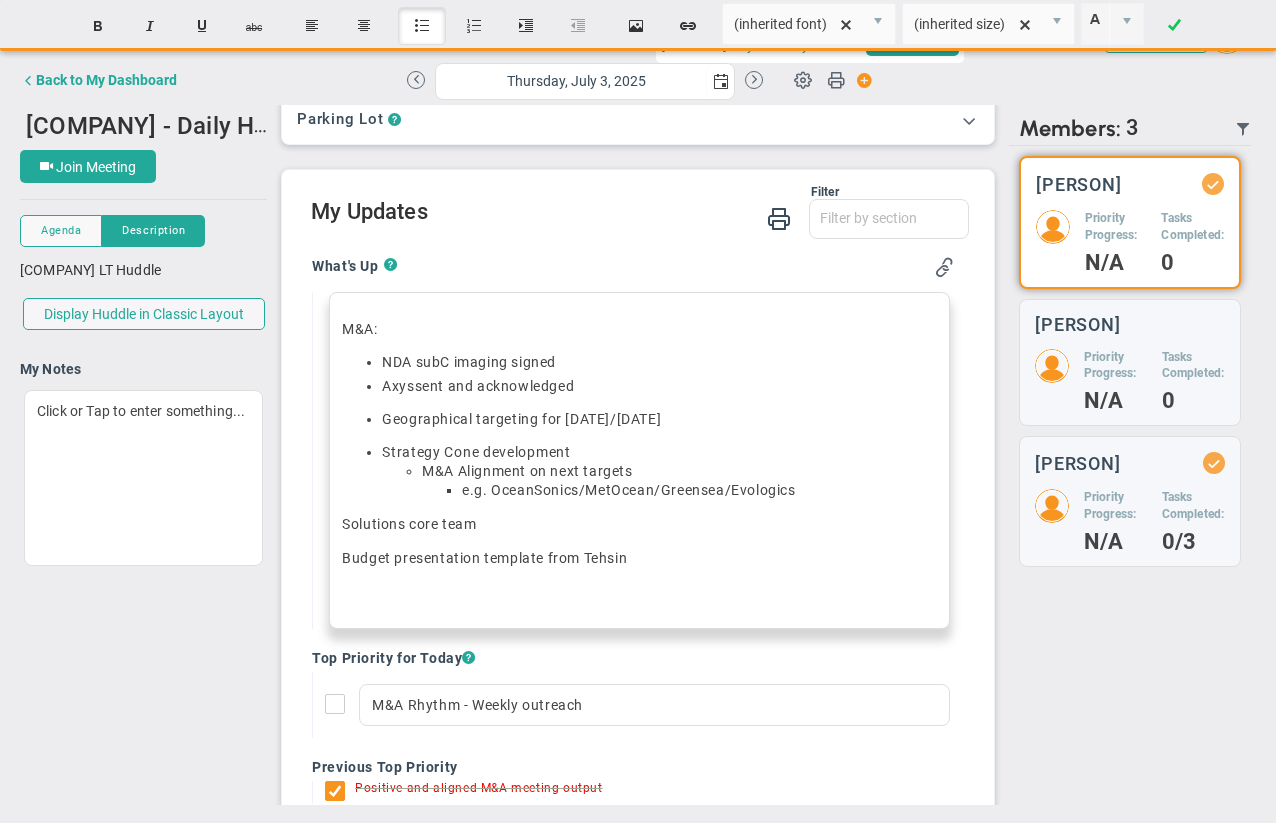 click on "Insert unordered list" at bounding box center (422, 26) 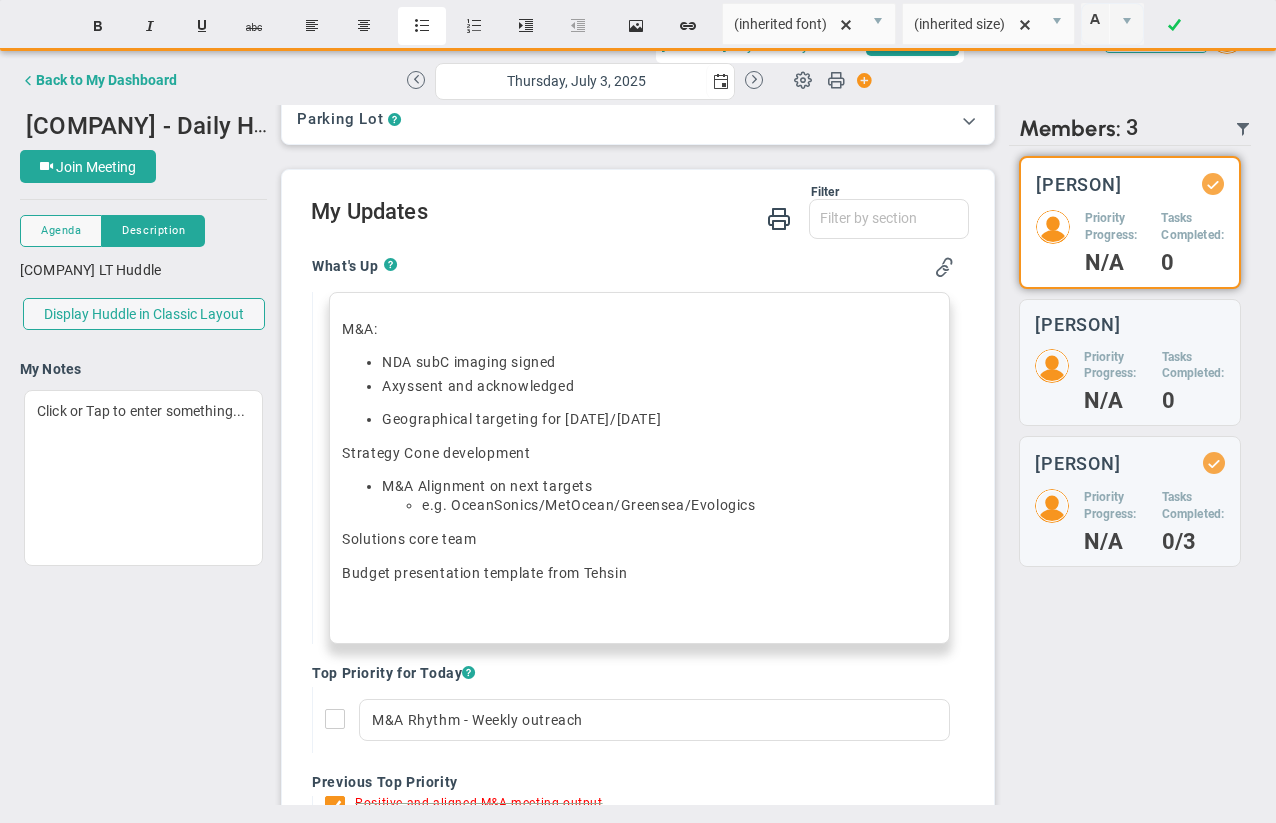 click on "Insert unordered list" at bounding box center (422, 26) 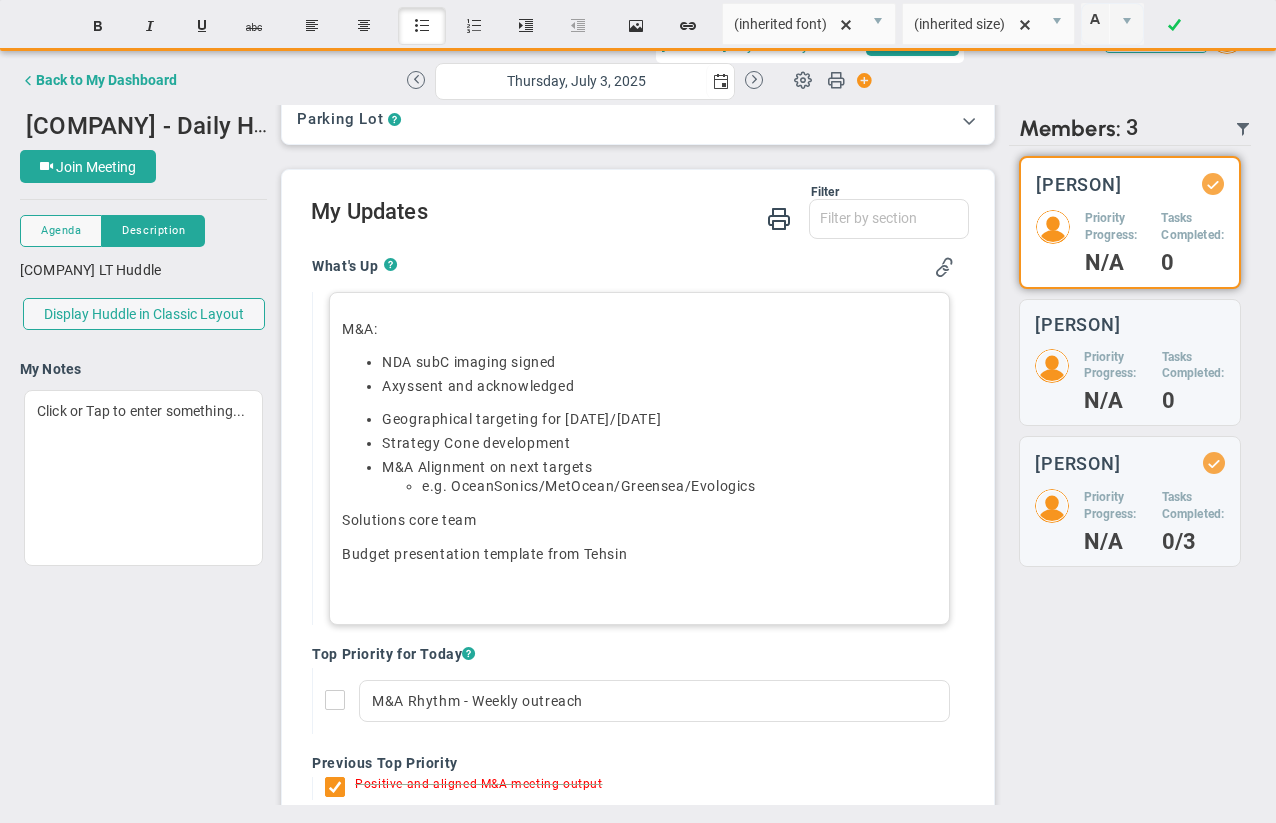 click on "M&A Alignment on next targets e.g. [COMPANY]/[COMPANY]/[COMPANY]/[COMPANY]" at bounding box center [659, 477] 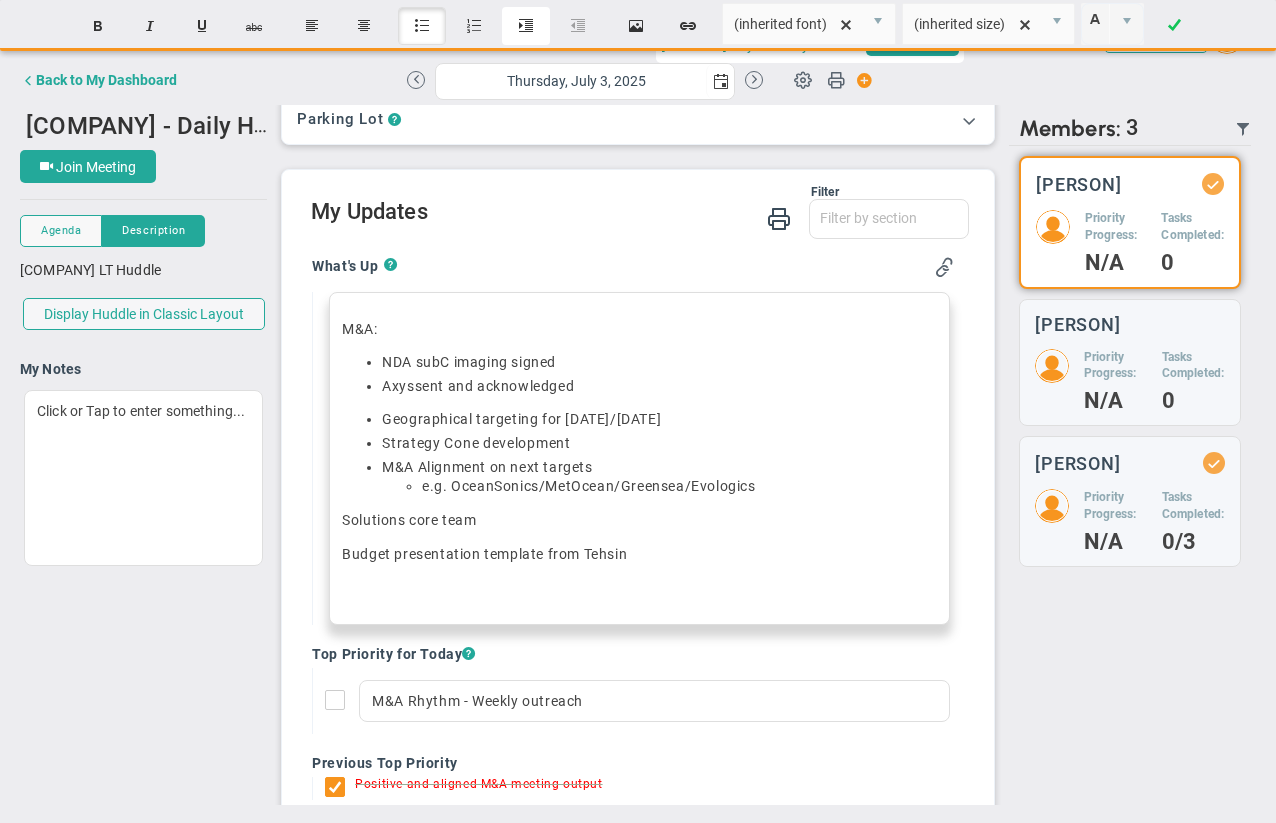 click on "Indent" at bounding box center (526, 26) 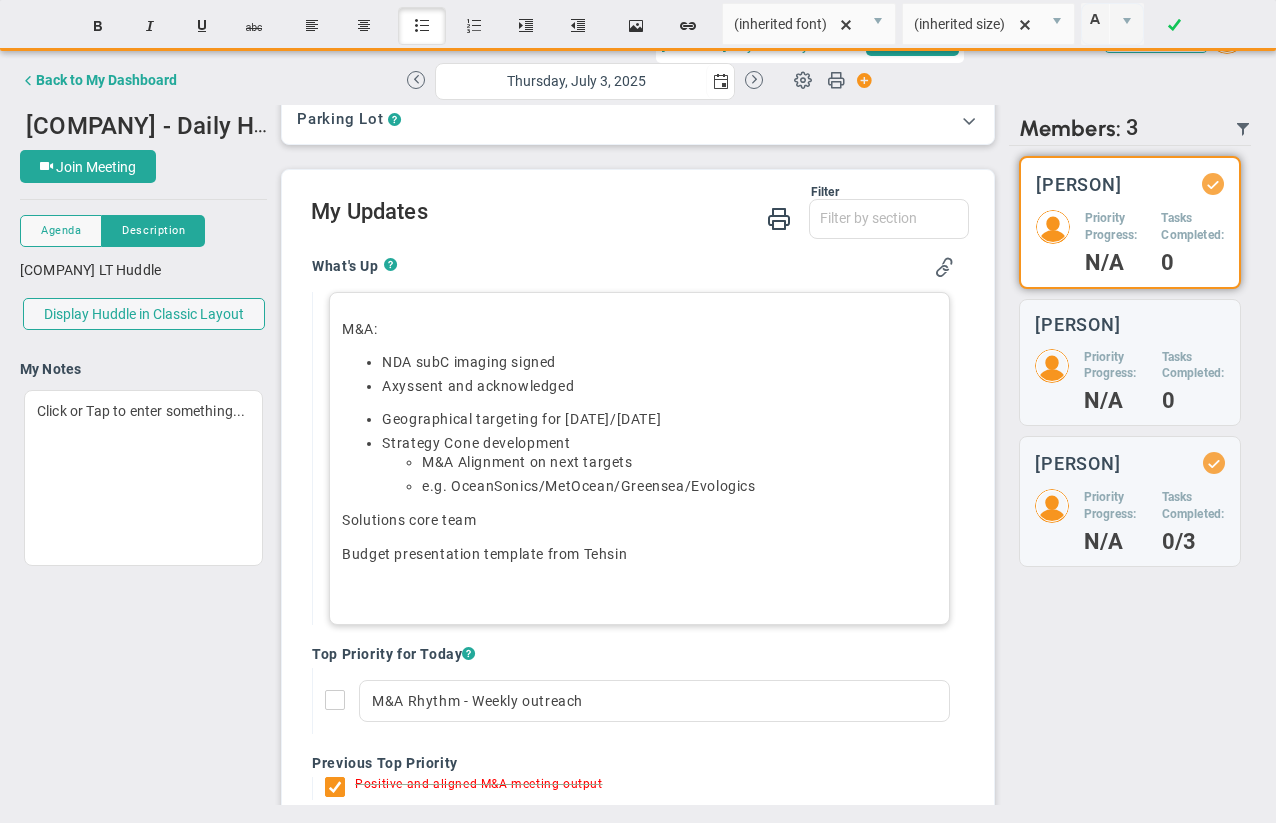 click on "e.g. OceanSonics/MetOcean/Greensea/Evologics" at bounding box center [679, 486] 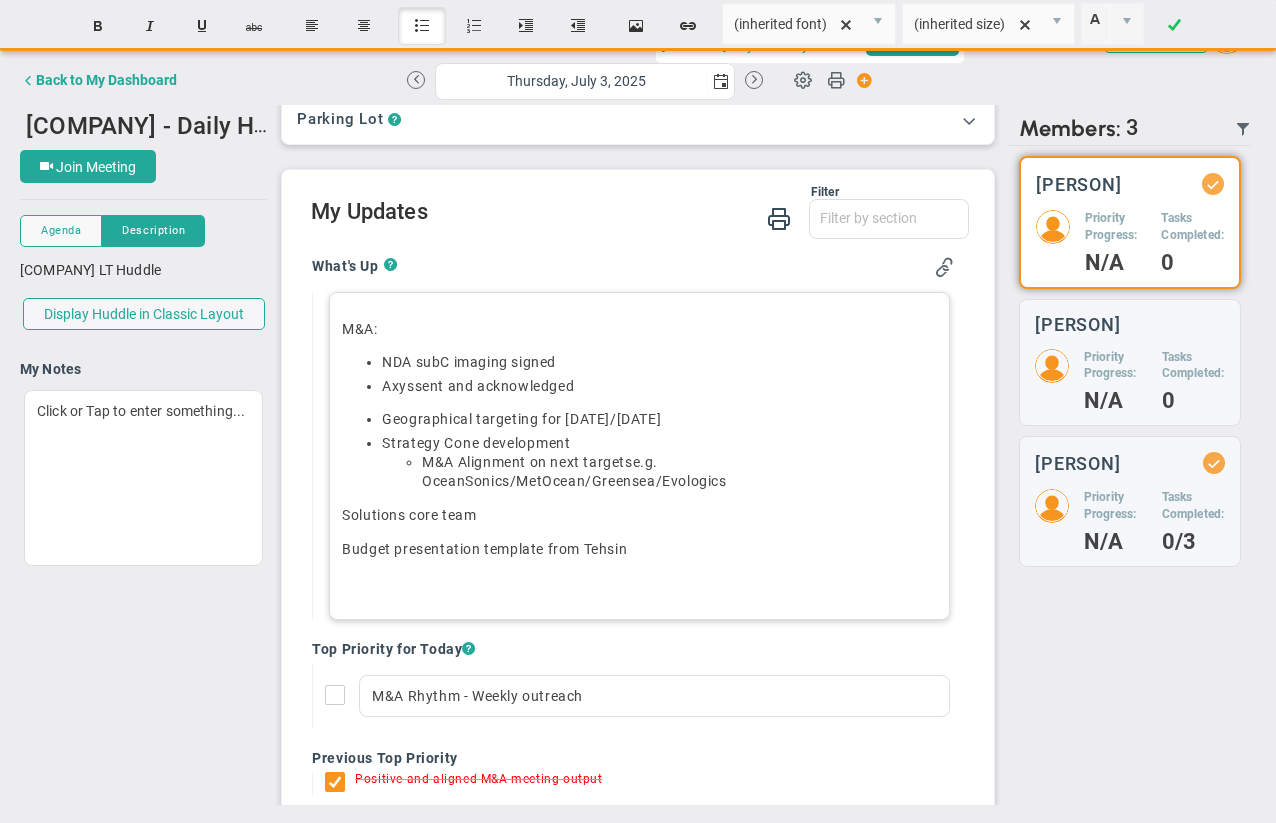 click on "﻿﻿Solutions core team" at bounding box center [409, 515] 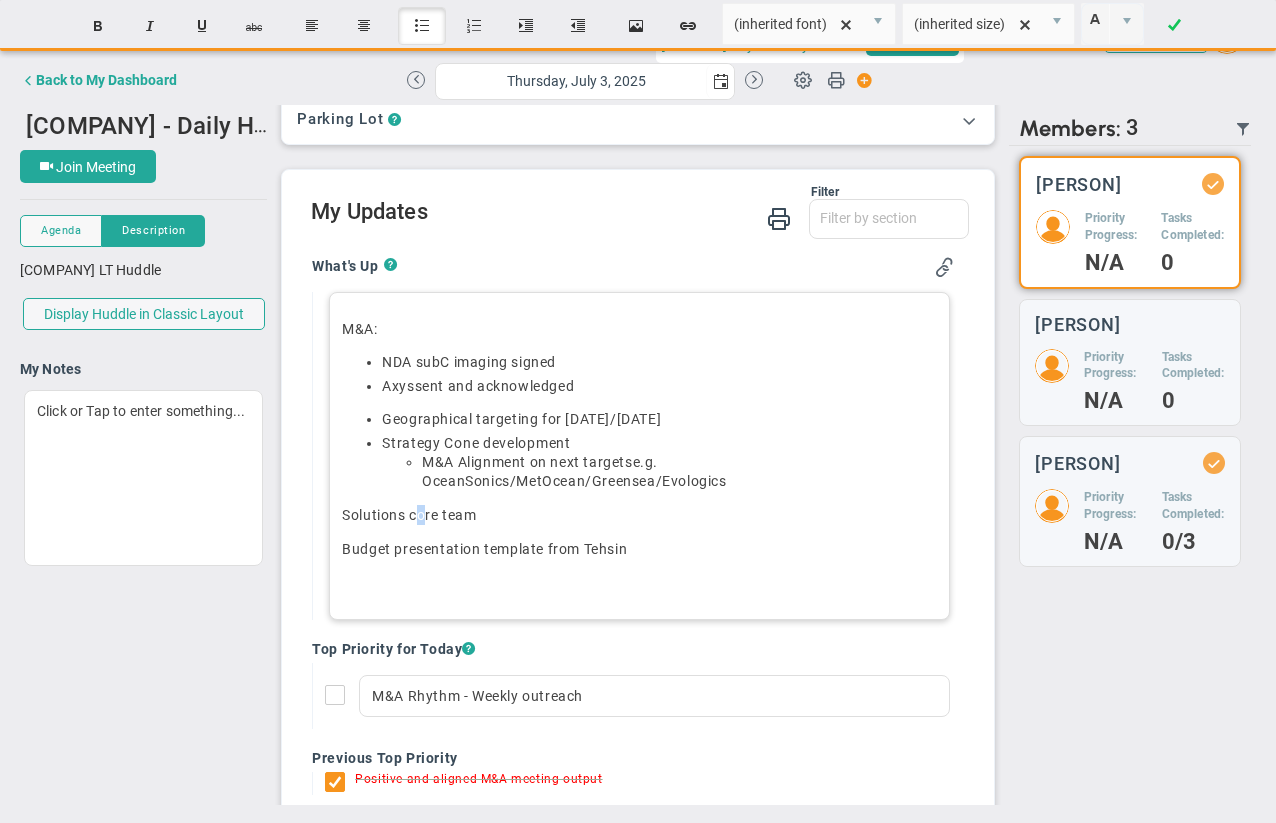 click on "﻿﻿Solutions core team" at bounding box center [409, 515] 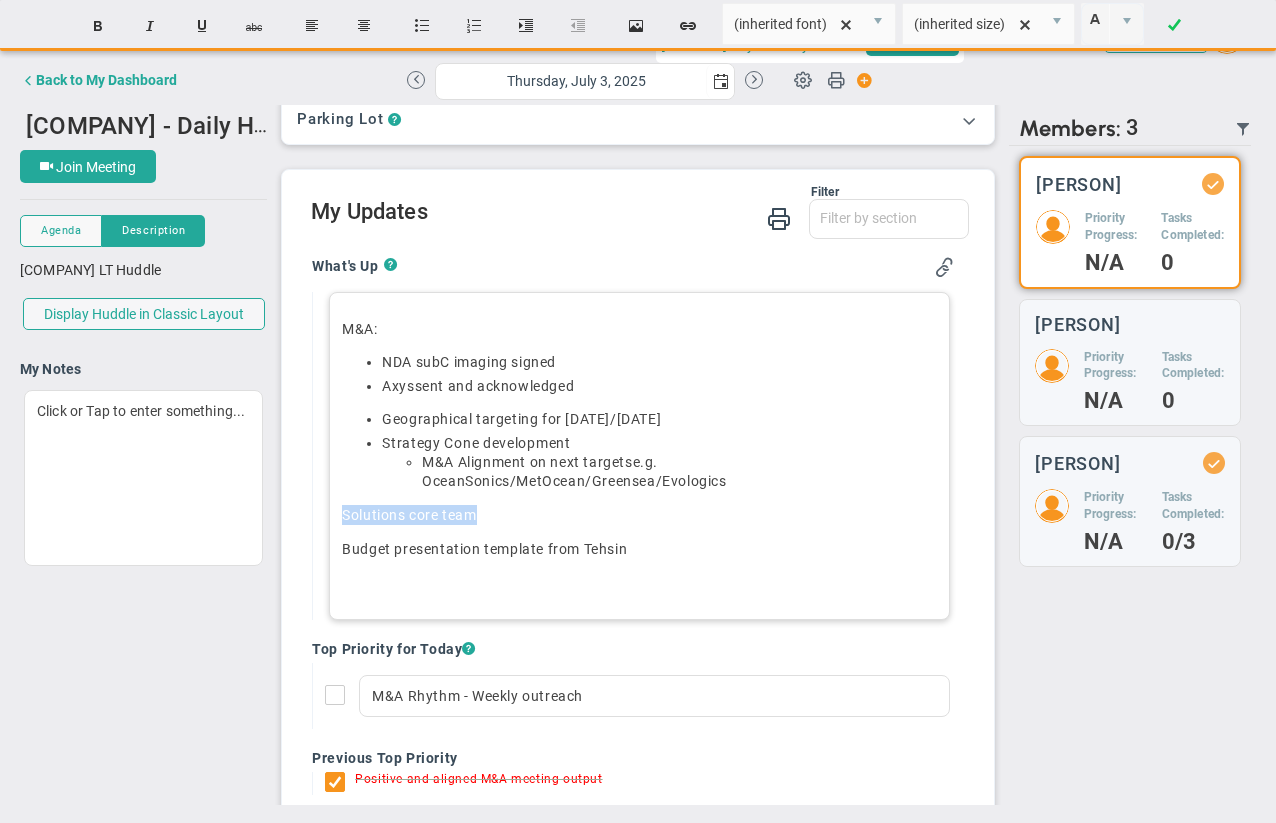 click on "﻿﻿Solutions core team" at bounding box center [409, 515] 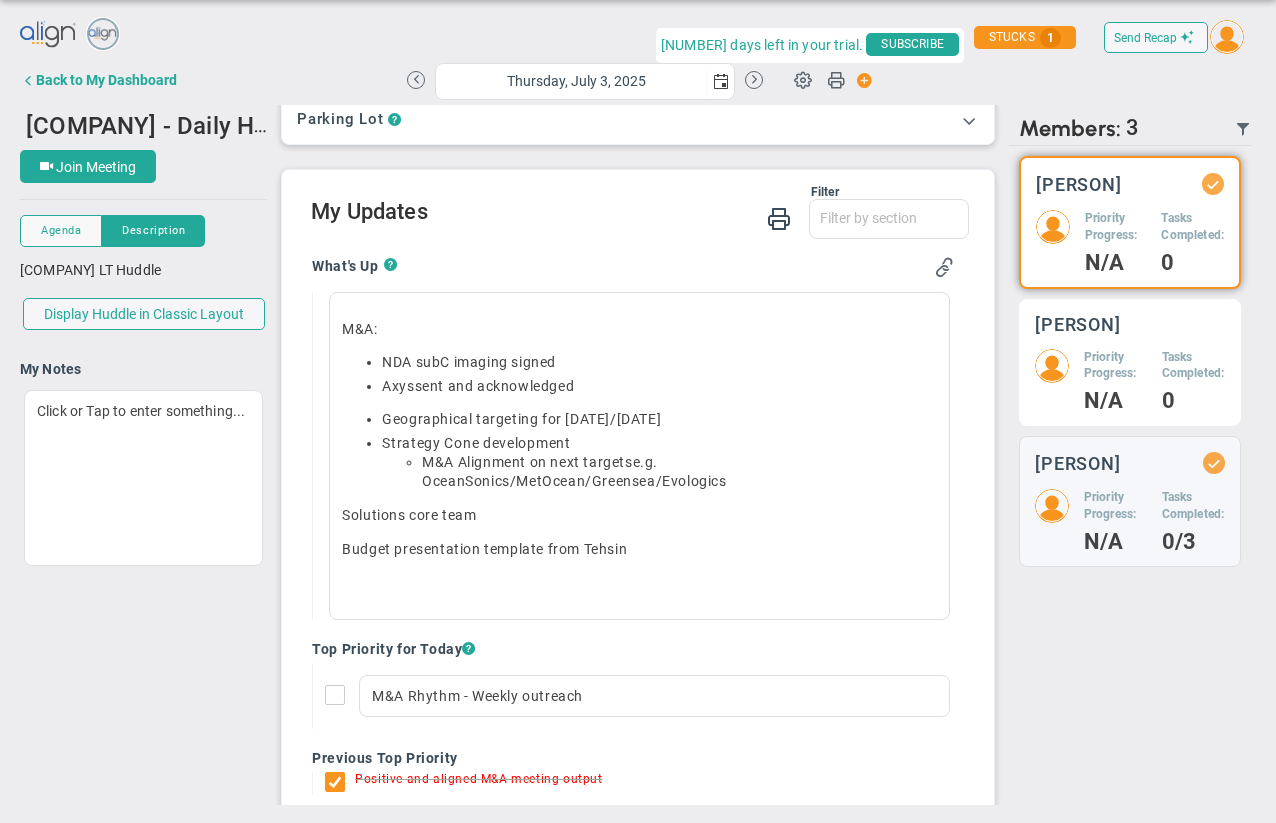 click on "[PERSON]" at bounding box center (1079, 184) 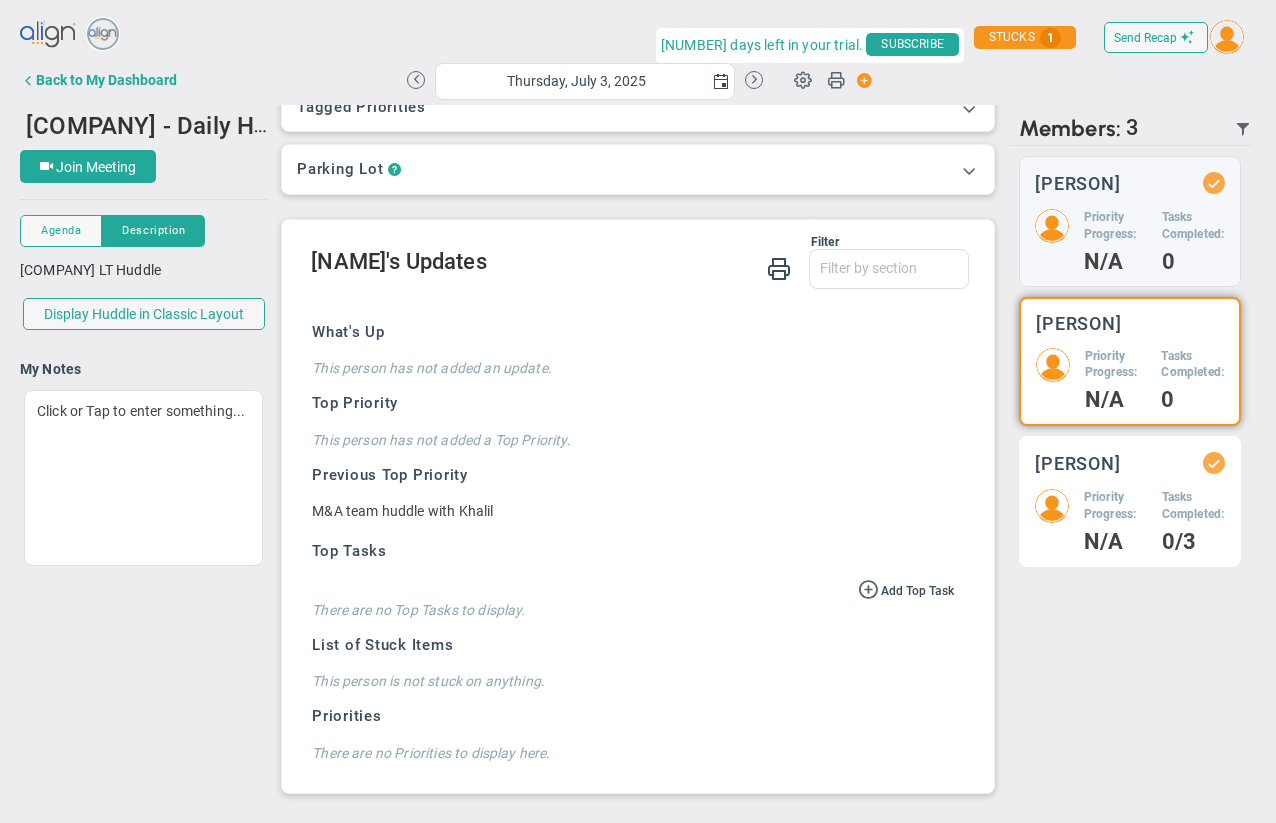click on "[PERSON]
Priority Progress:
N/A
Tasks Completed:
0/3" at bounding box center (1130, 221) 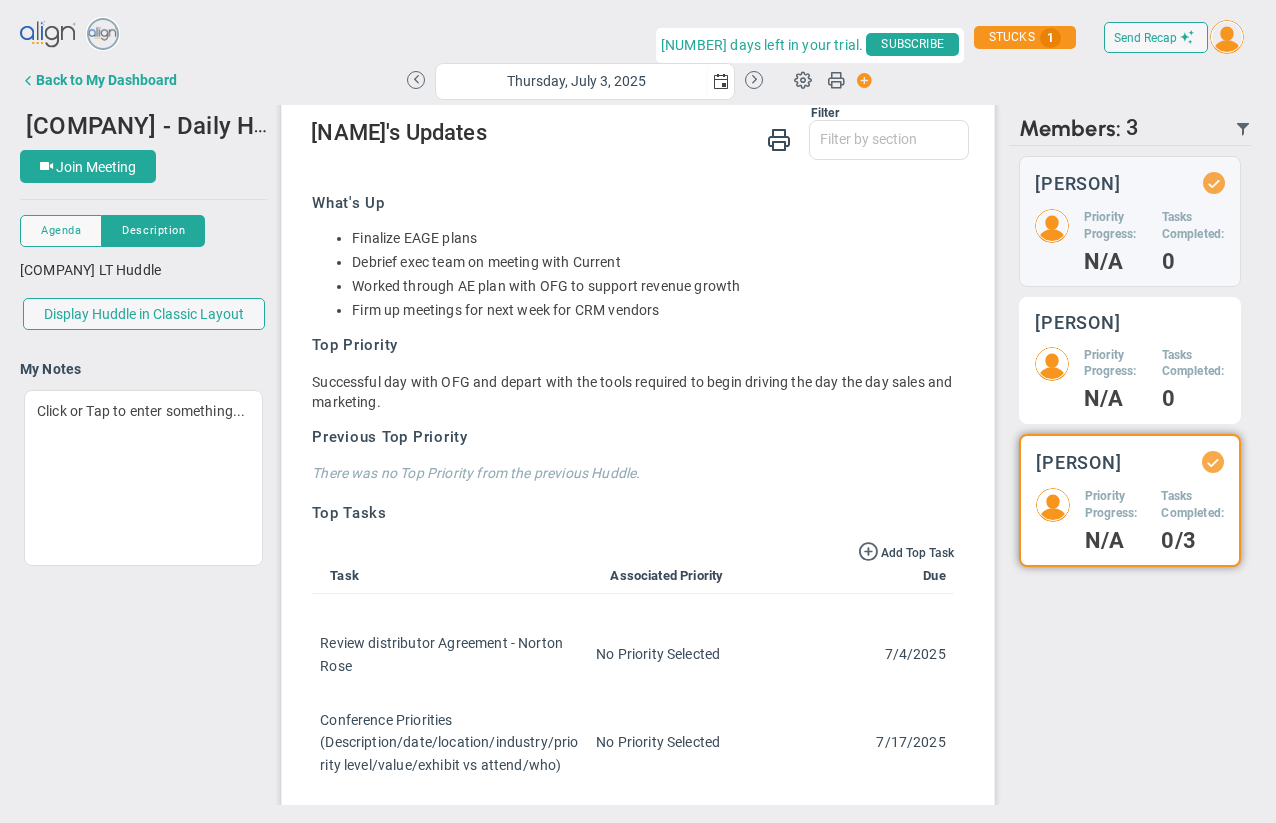 click on "N/A" at bounding box center [1115, 262] 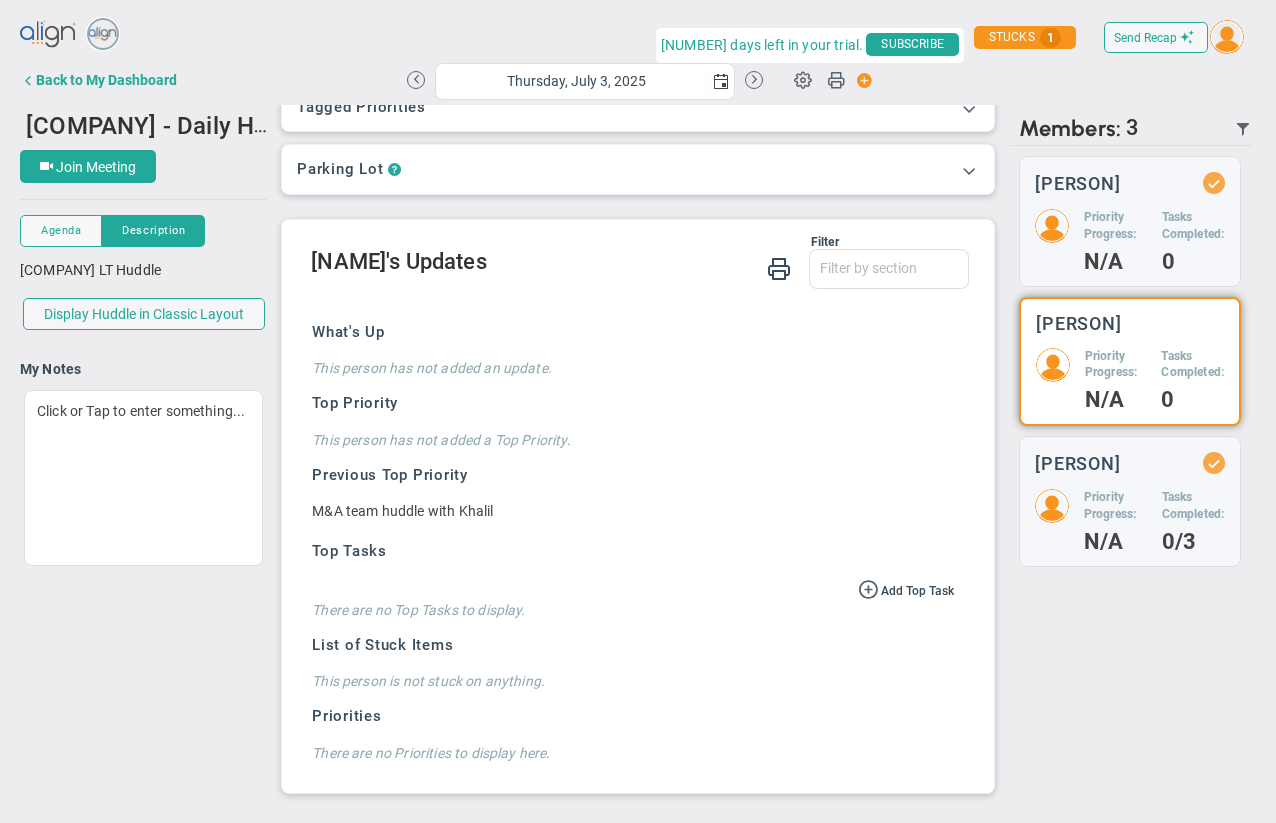click on "N/A" at bounding box center (1116, 400) 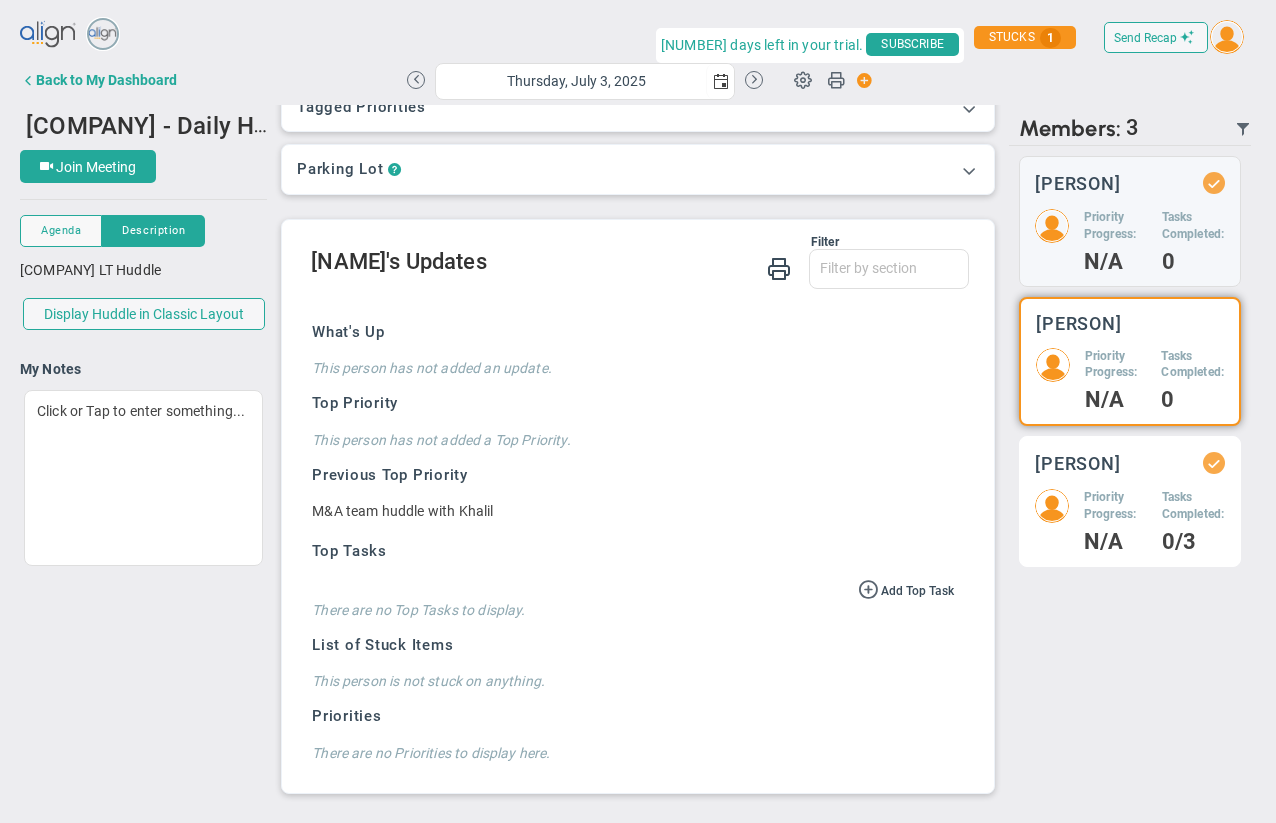 click on "Priority Progress:" at bounding box center [1115, 226] 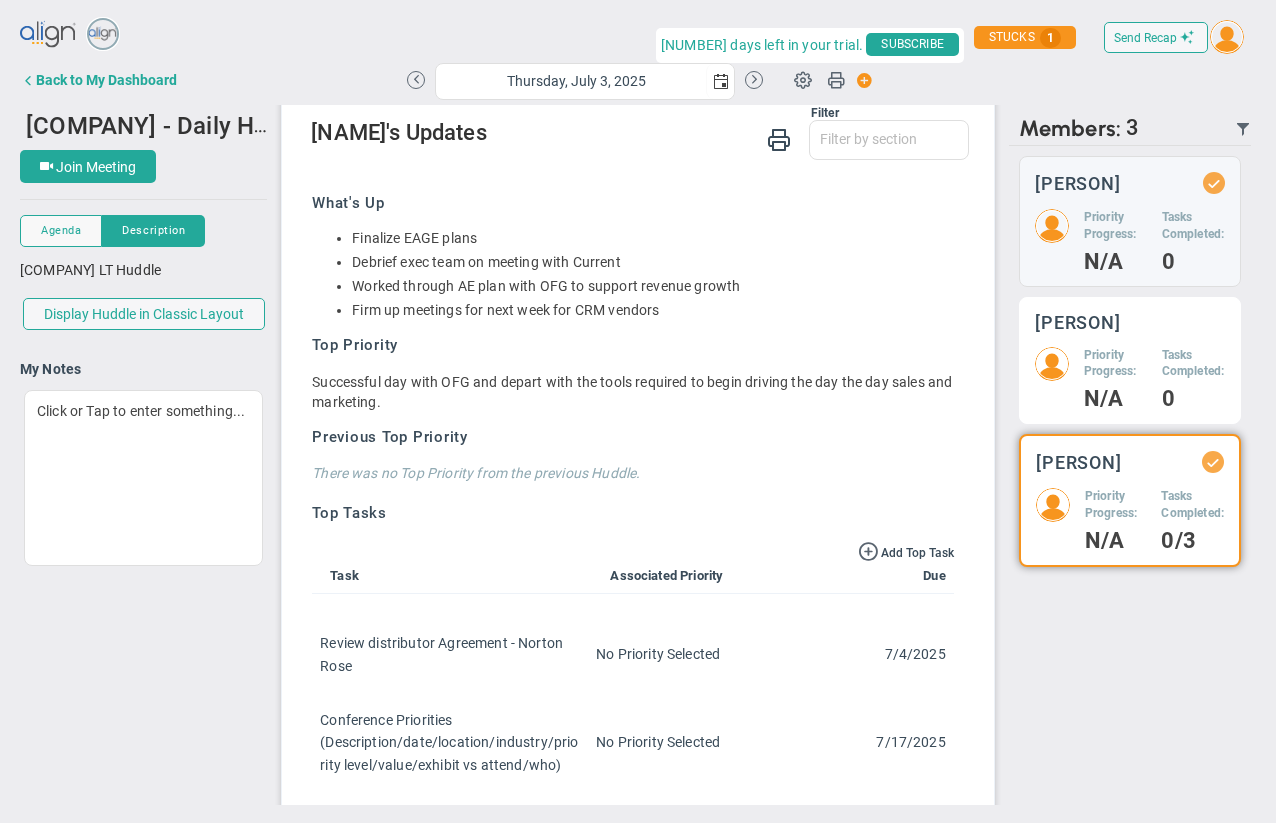 click on "[PERSON]
Priority Progress:
N/A
Tasks Completed:
0" at bounding box center (1130, 221) 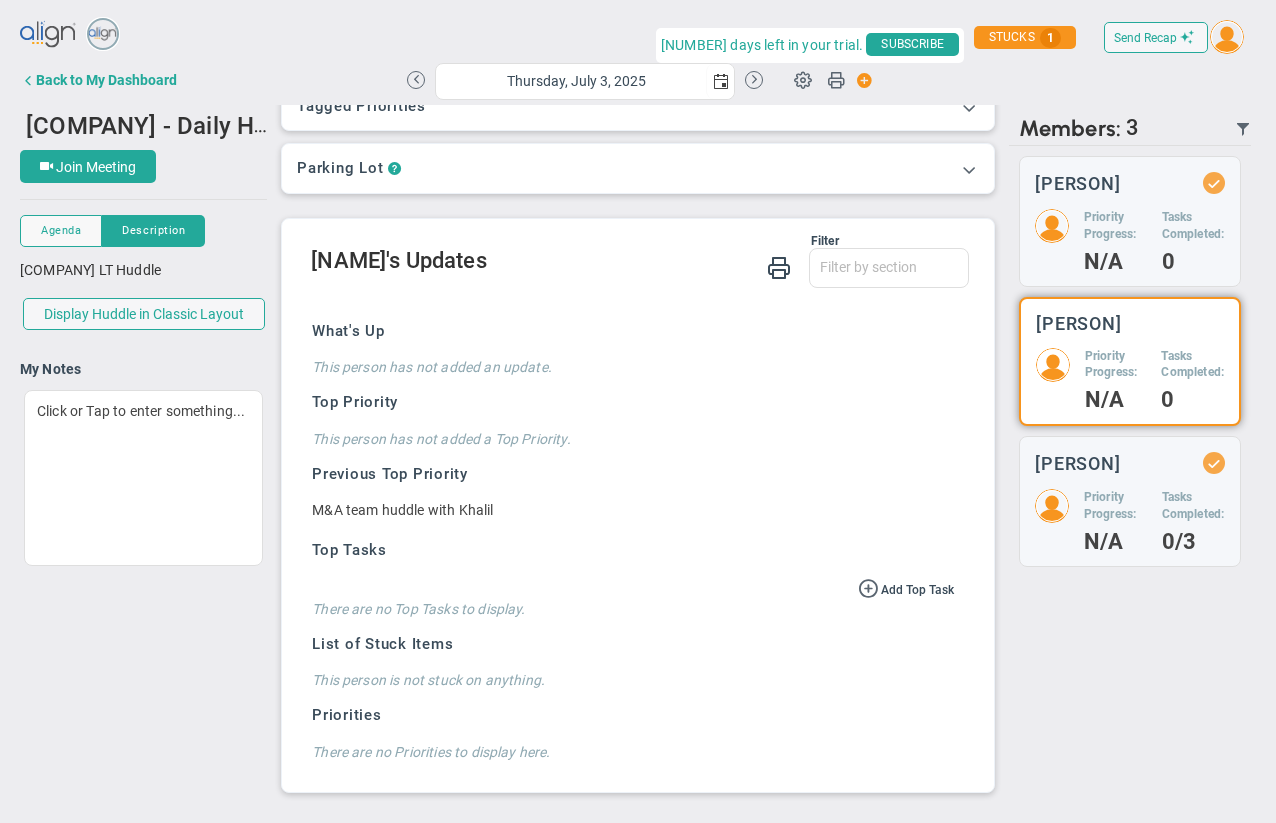 scroll, scrollTop: 35, scrollLeft: 0, axis: vertical 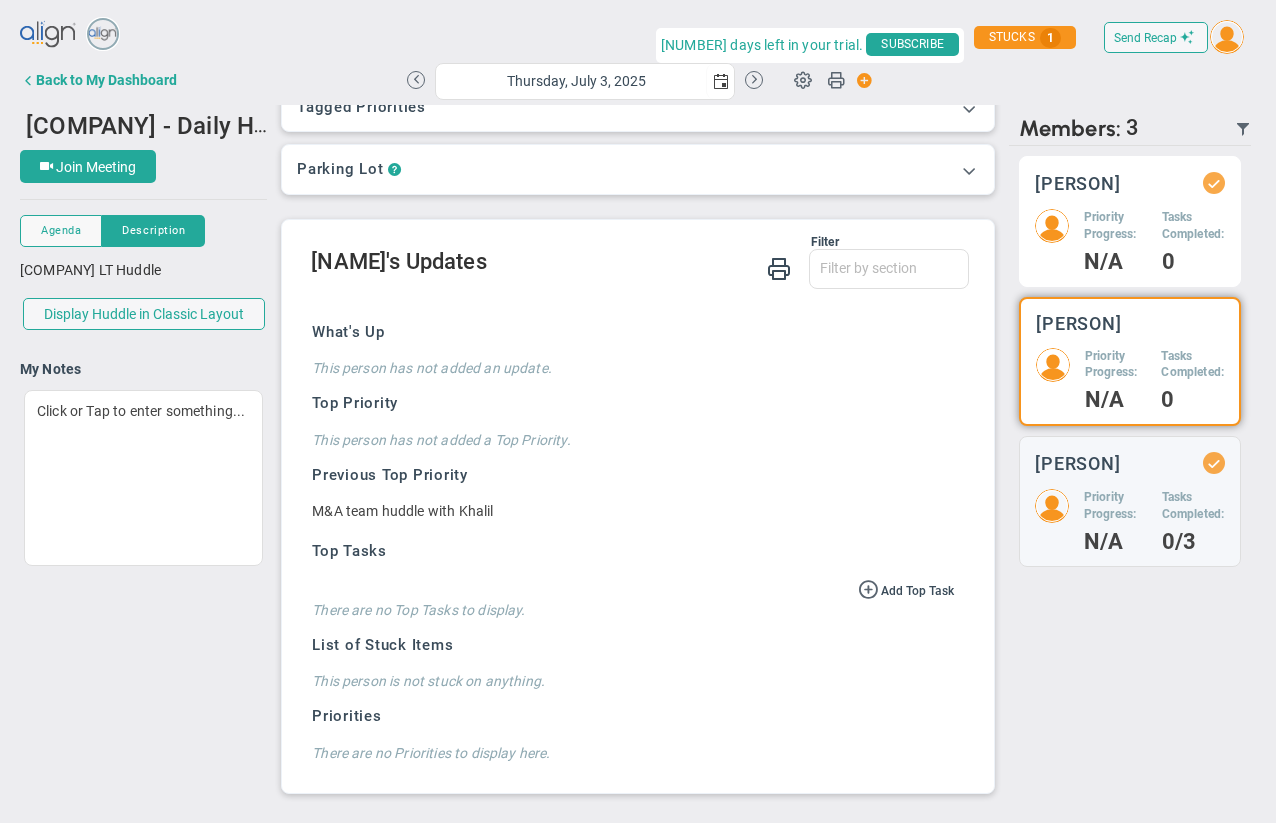 click on "Priority Progress:" at bounding box center [1115, 226] 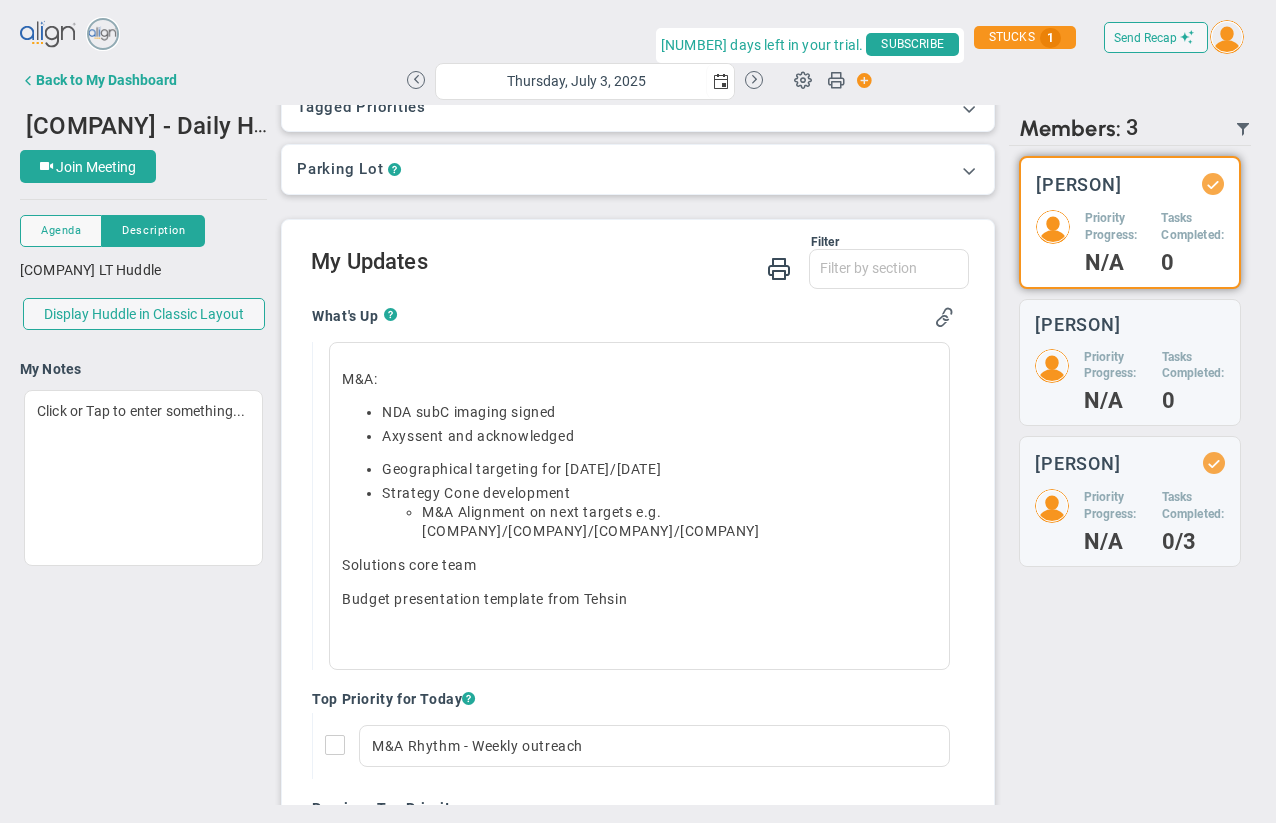 scroll, scrollTop: 164, scrollLeft: 0, axis: vertical 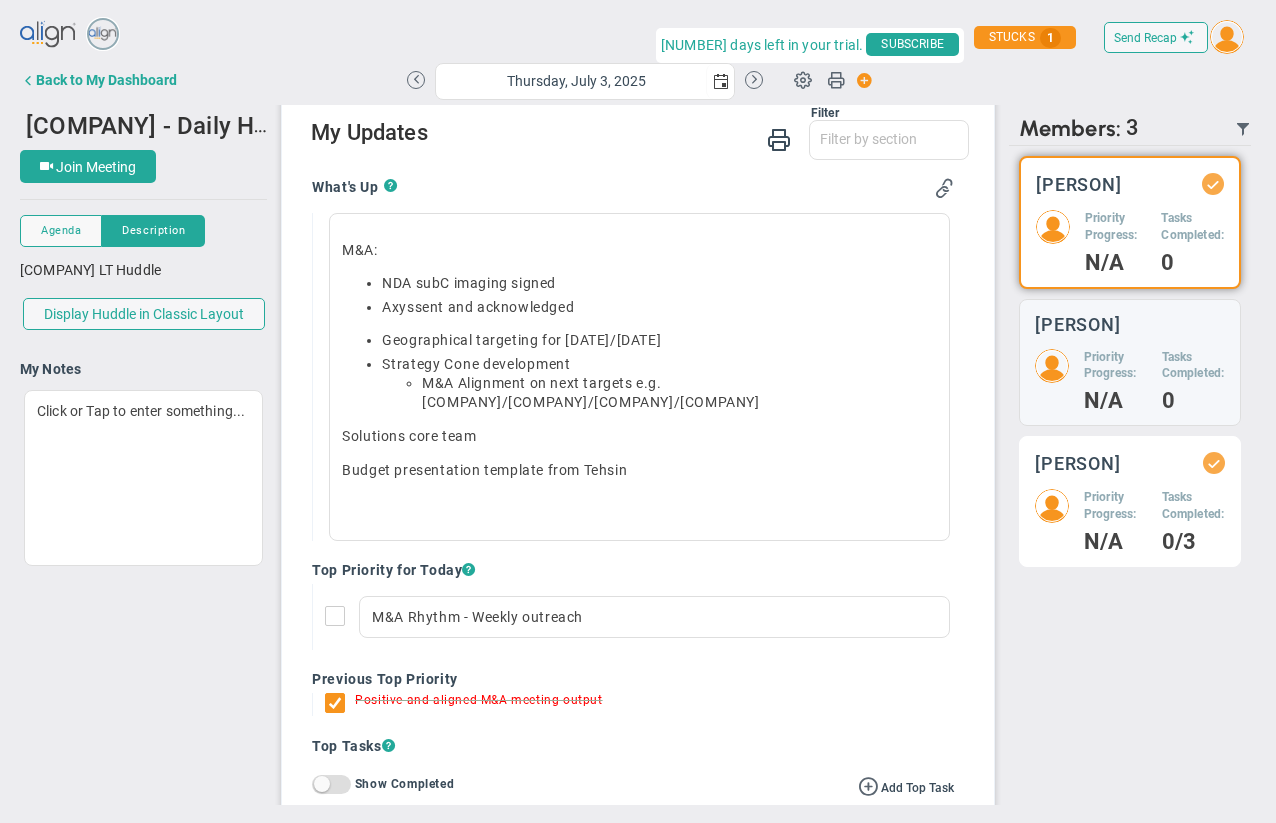 click on "[PERSON]
Priority Progress:
N/A
Tasks Completed:
0/3" at bounding box center (1130, 222) 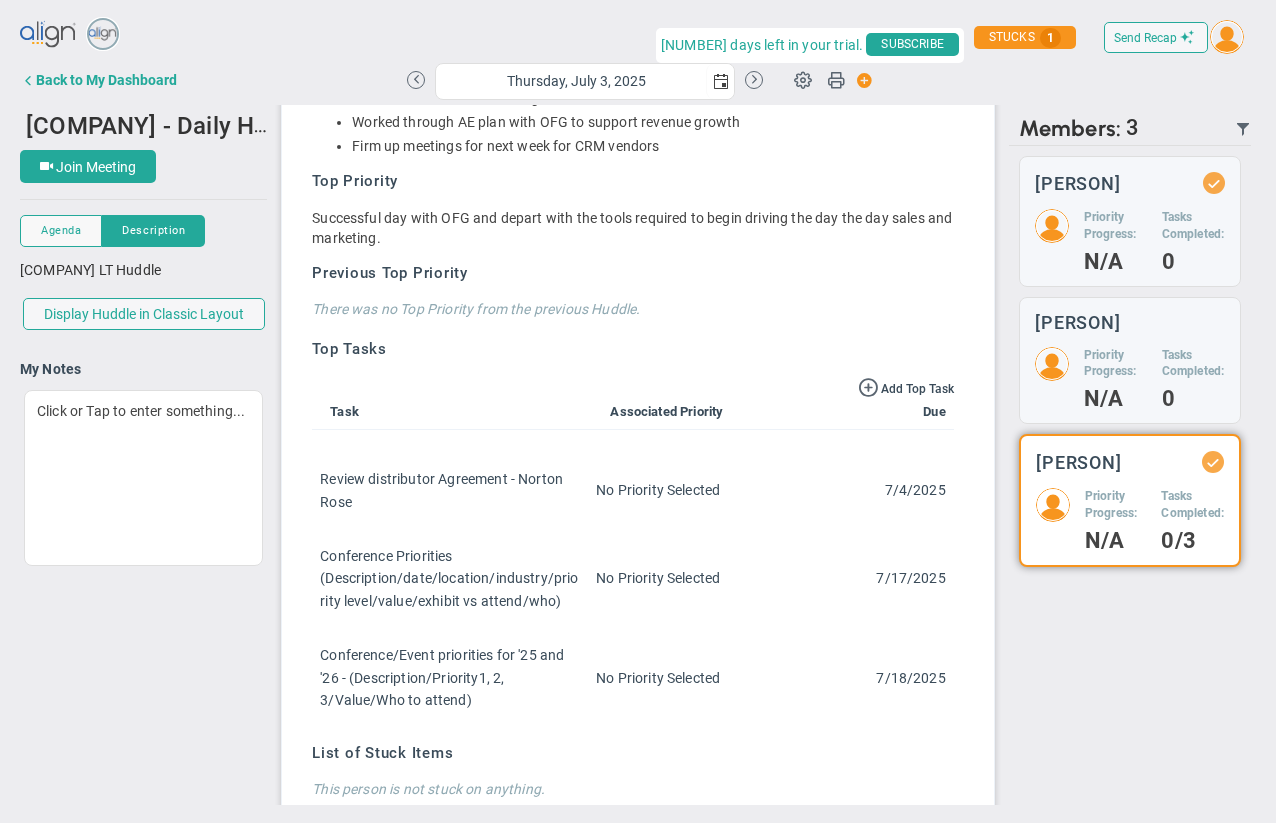 scroll, scrollTop: 47, scrollLeft: 0, axis: vertical 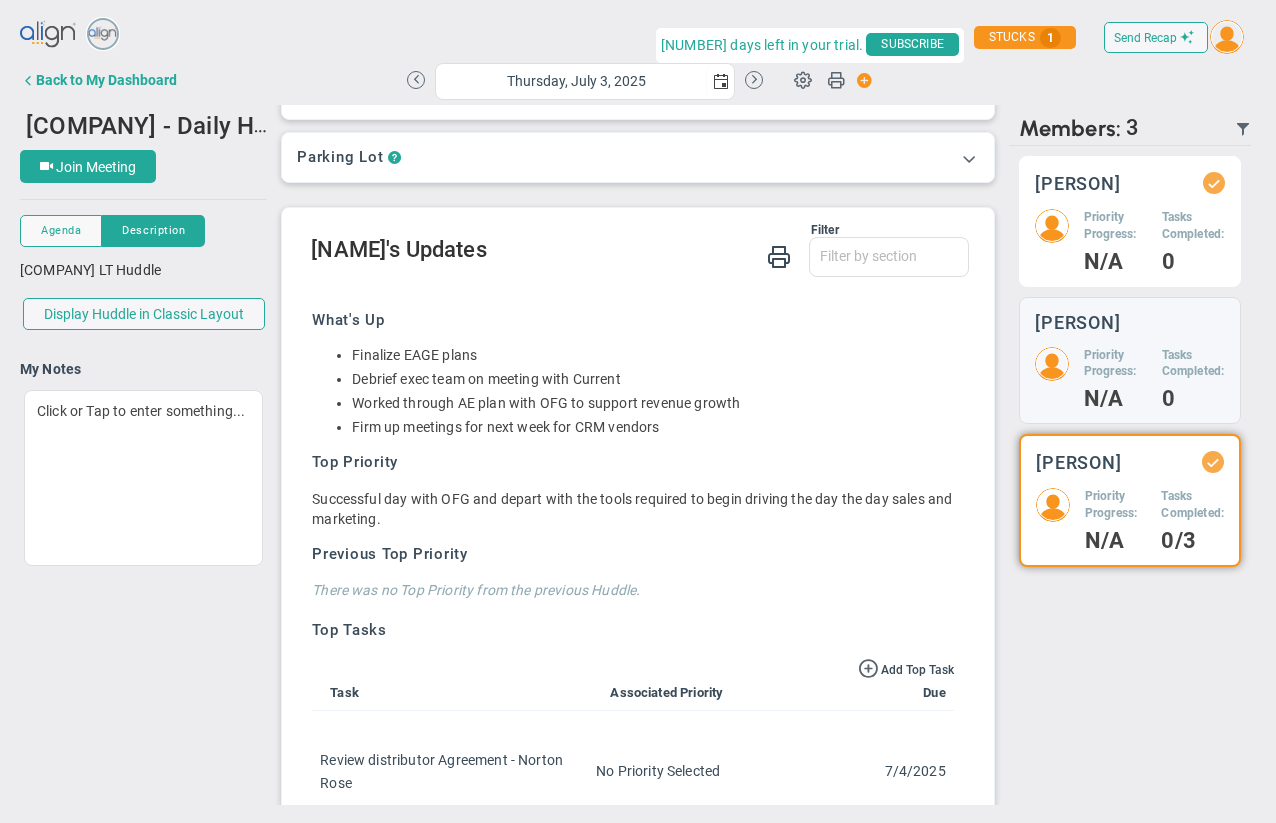 click on "Priority Progress:" at bounding box center [1115, 226] 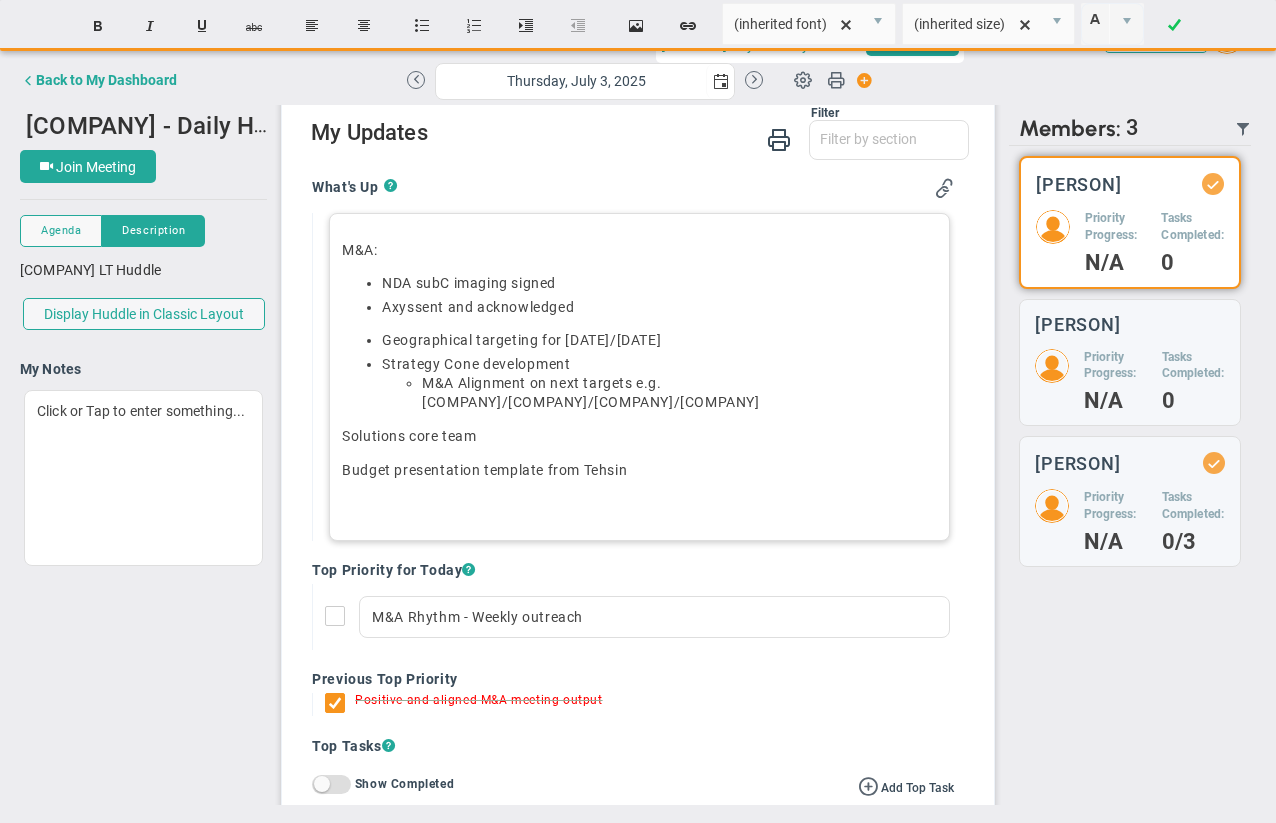 click on "Geographical targeting for [DATE]/[DATE]" at bounding box center [659, 283] 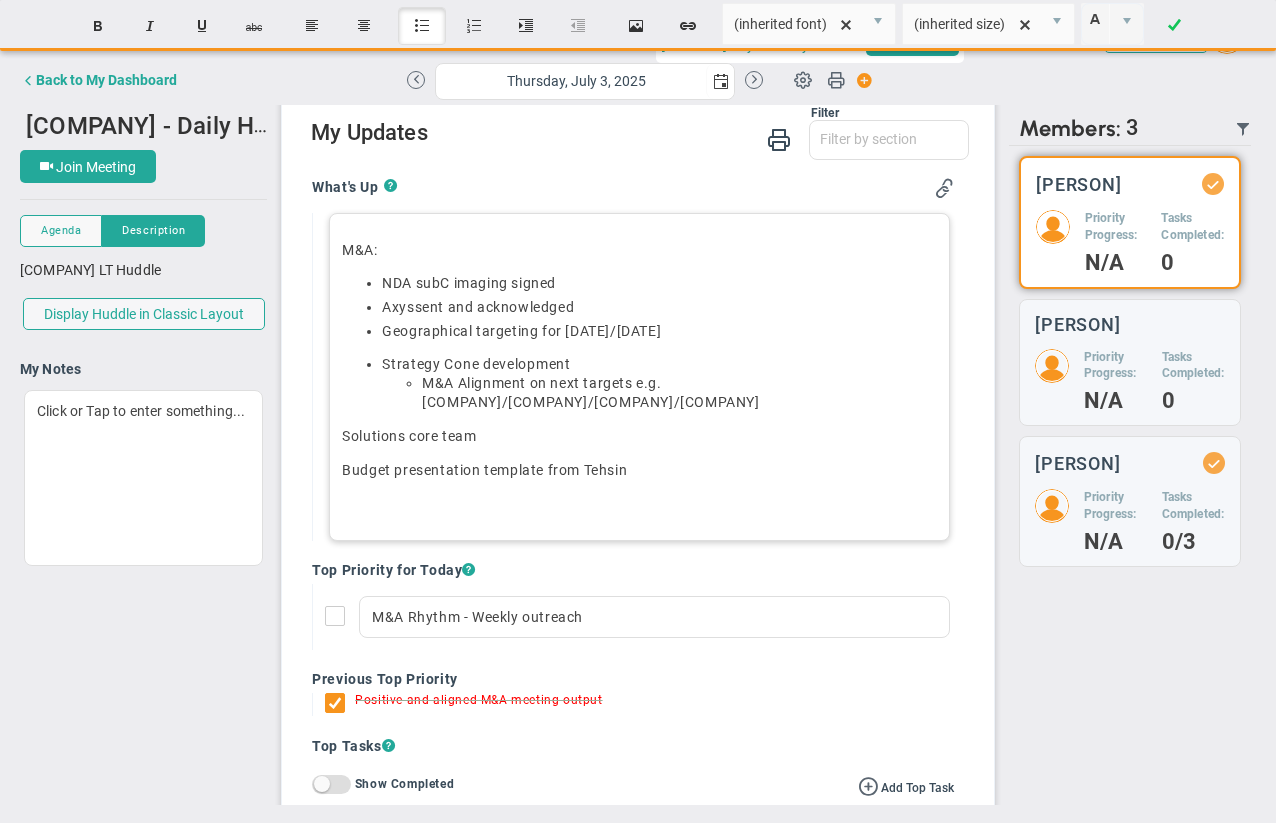 click on "M&A Alignment on next targets e.g. [COMPANY]/[COMPANY]/[COMPANY]/[COMPANY]" at bounding box center [659, 393] 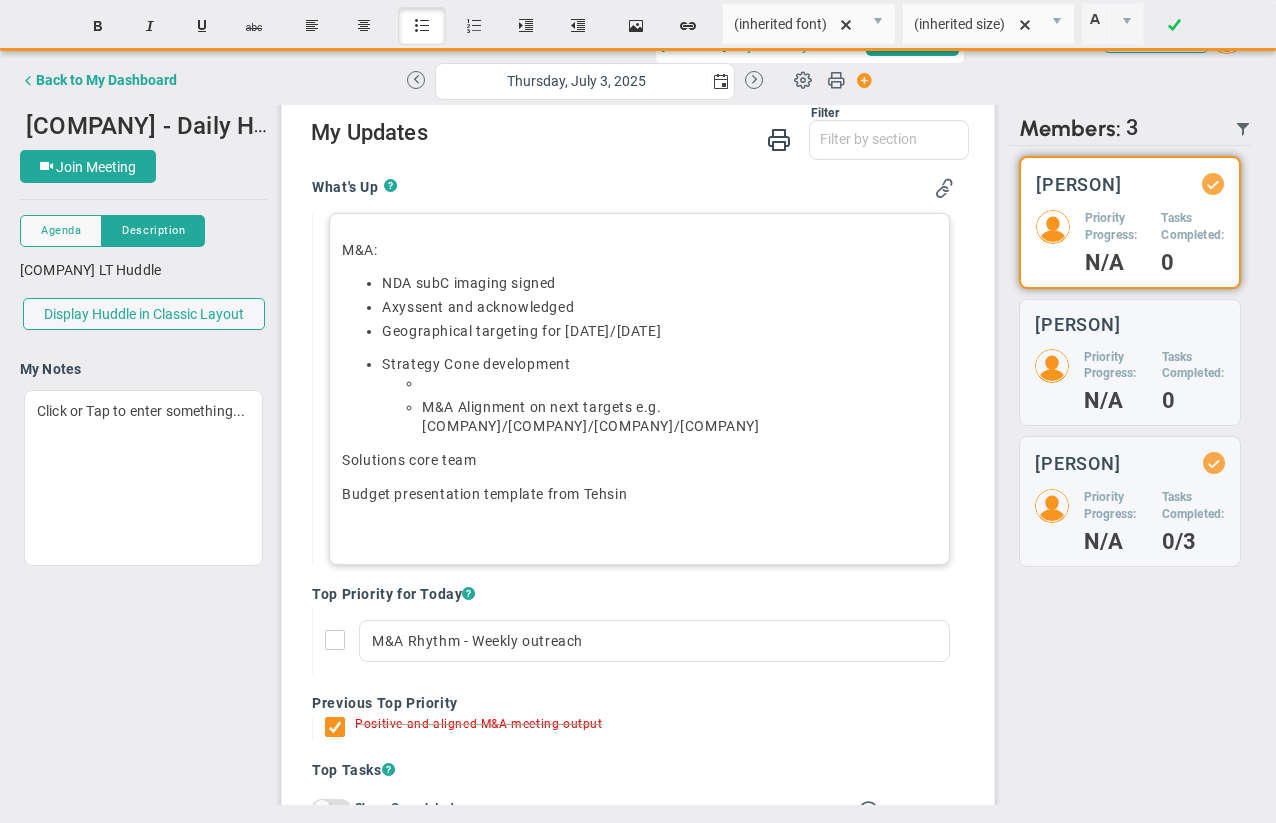 click on "Solutions core team" at bounding box center (409, 460) 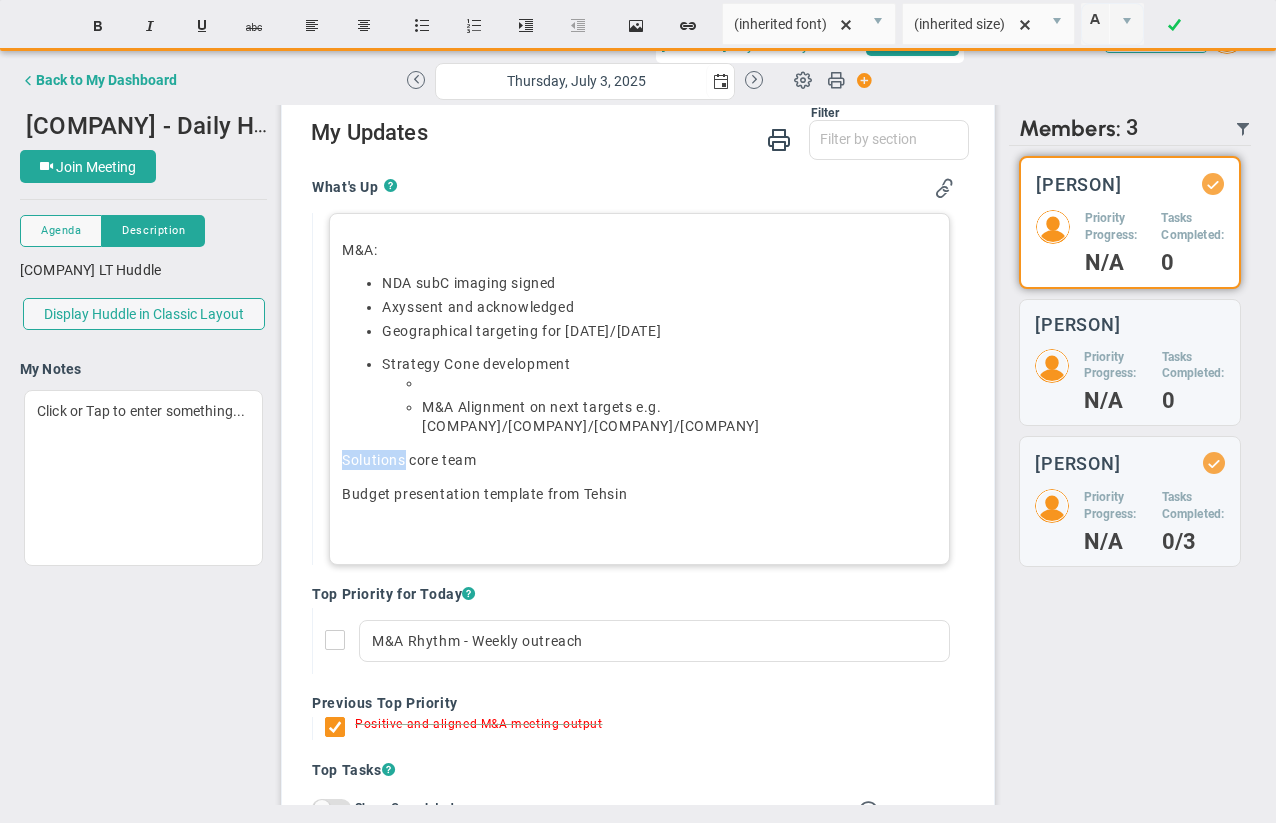 click on "Solutions core team" at bounding box center [409, 460] 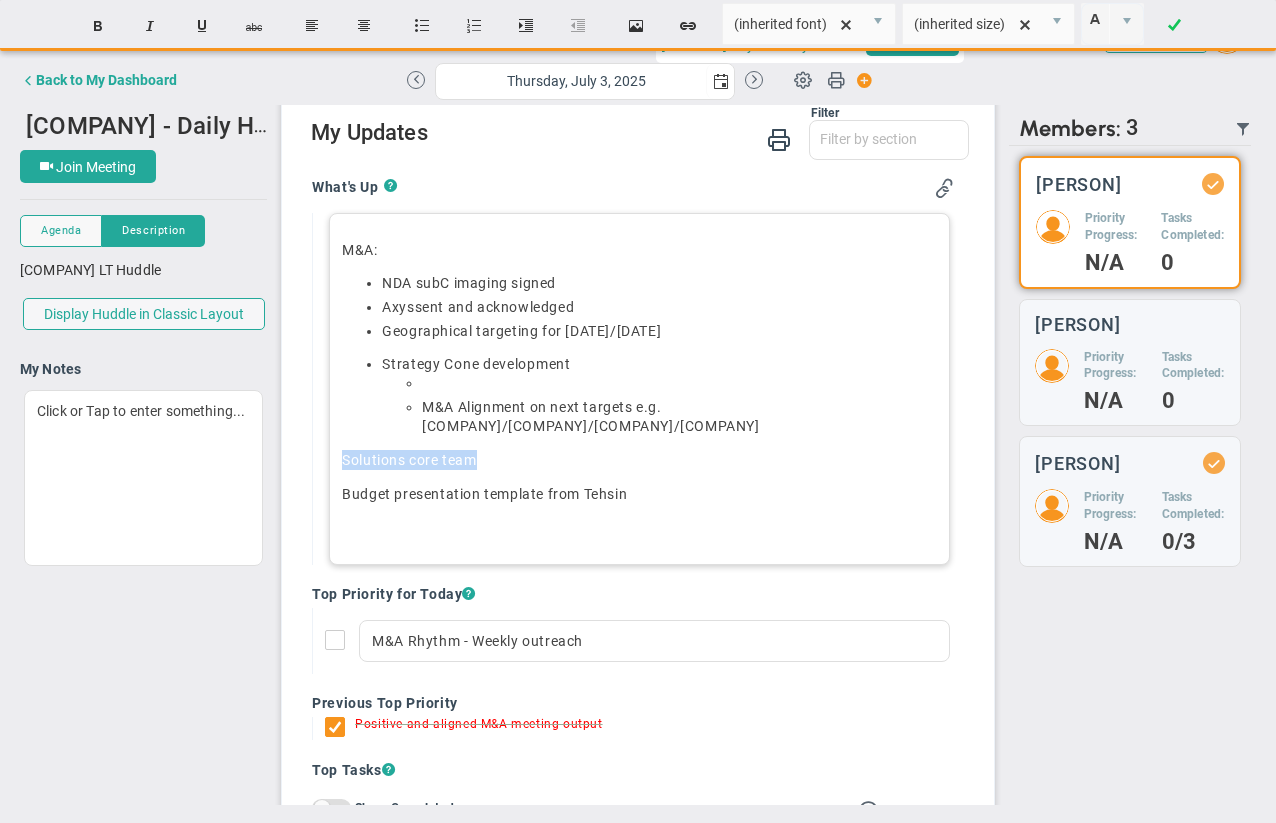 click on "Solutions core team" at bounding box center (409, 460) 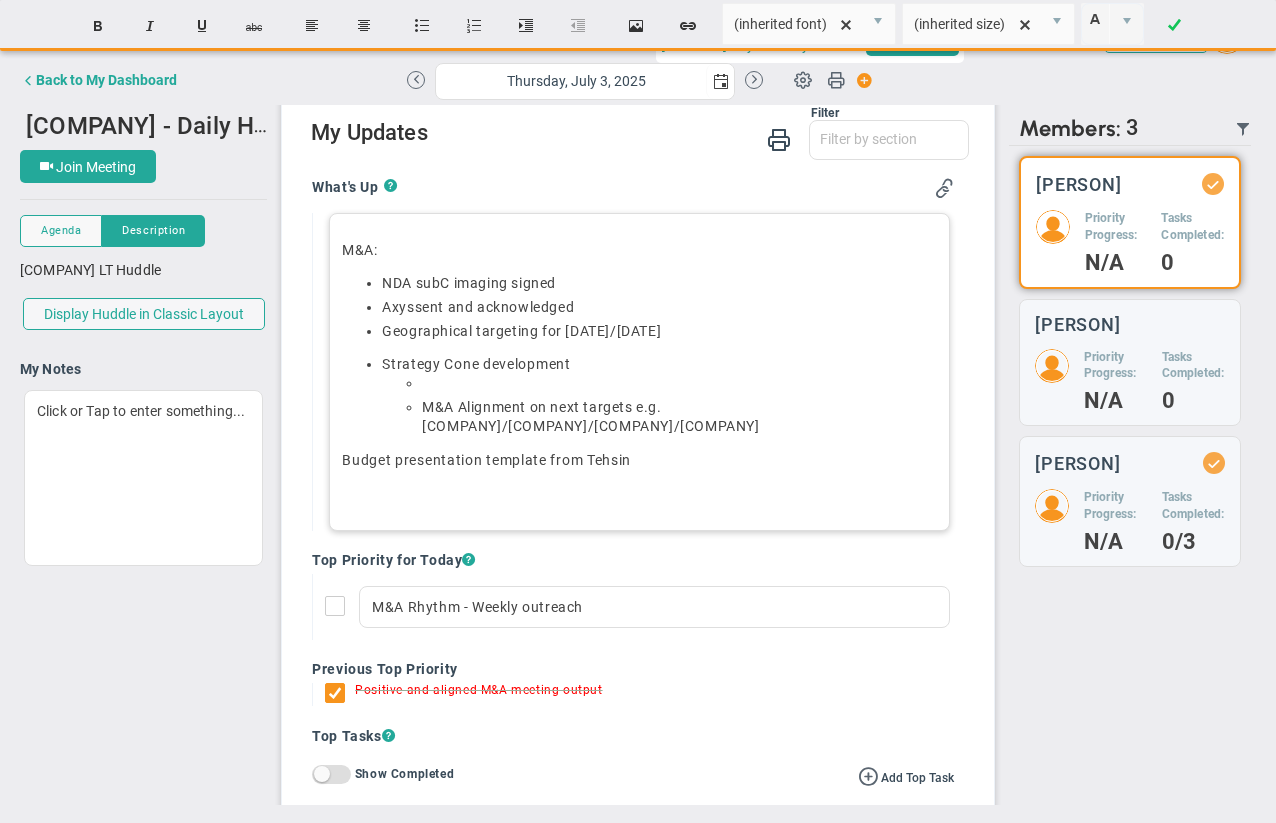 click on "﻿" at bounding box center [679, 383] 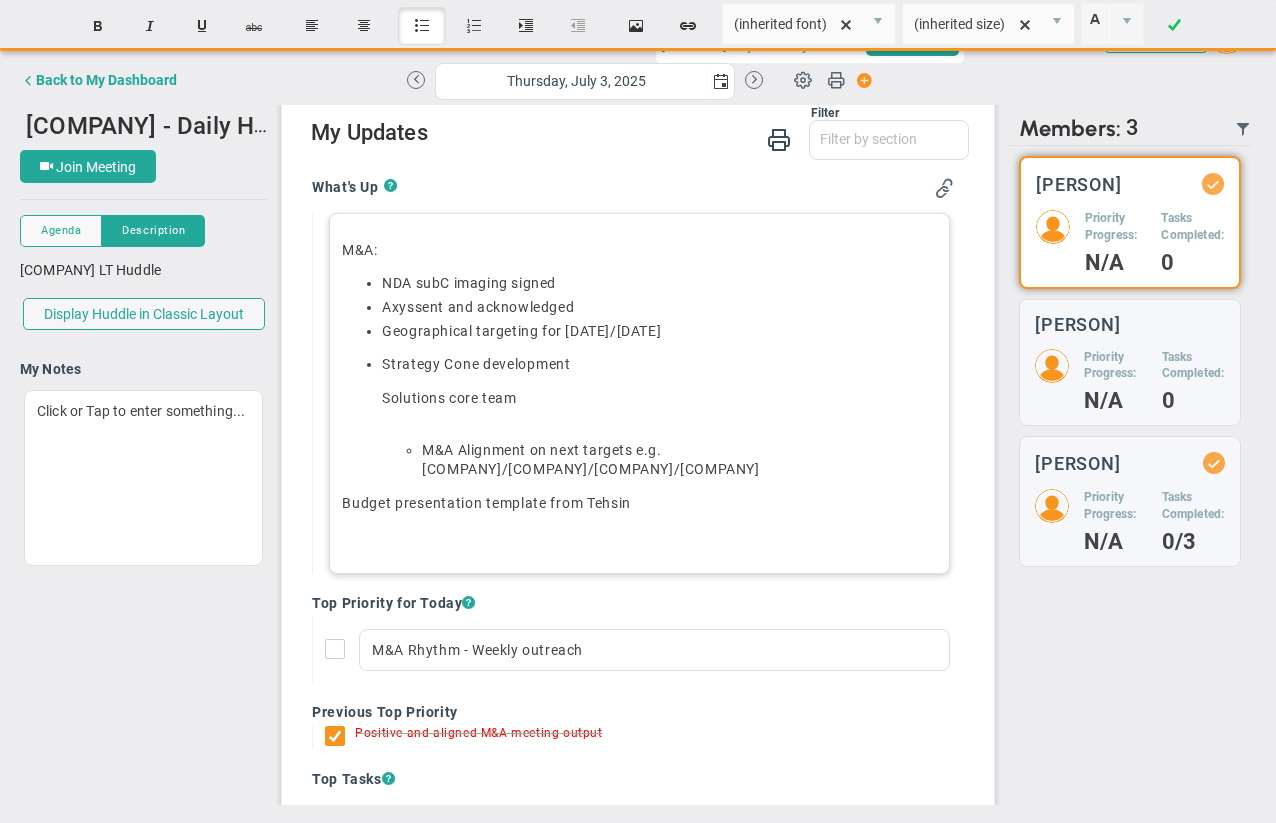 click on "Strategy Cone development" at bounding box center (398, 307) 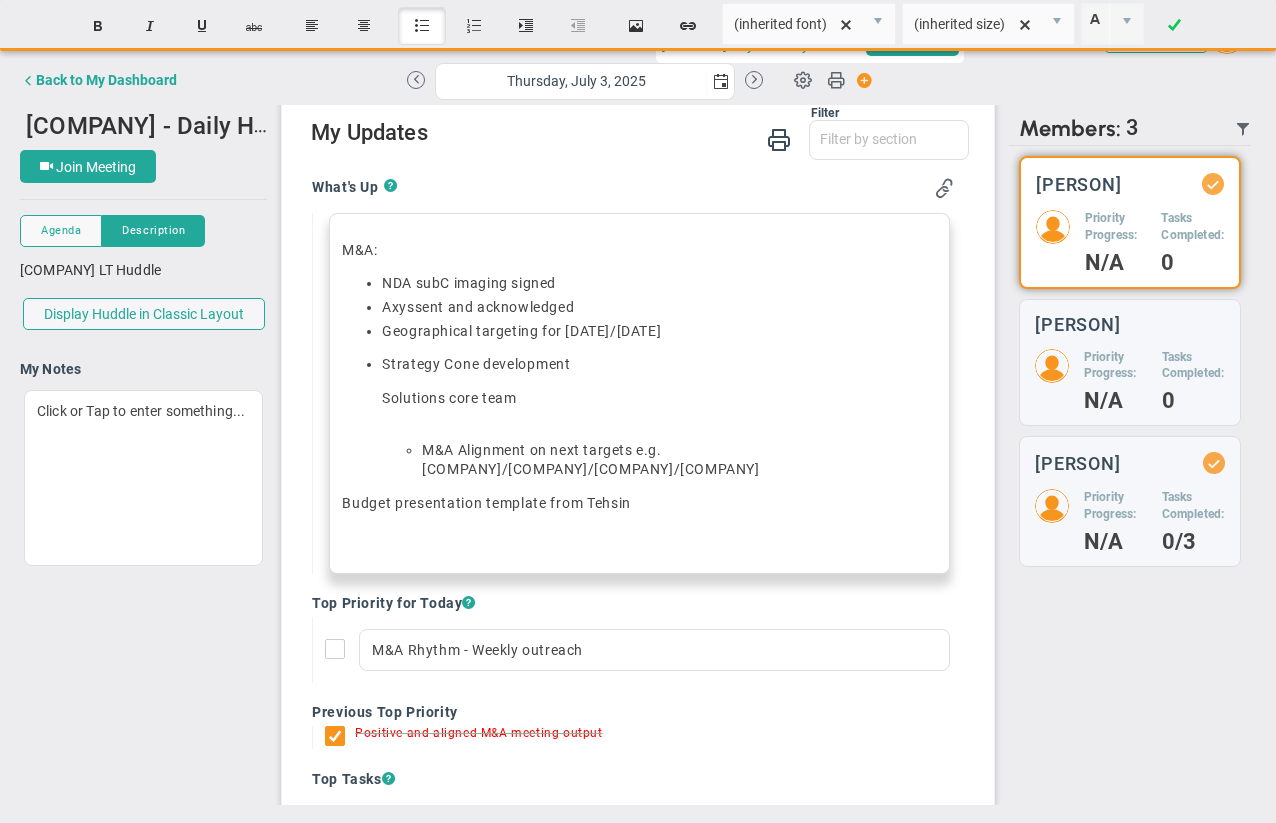 click on "Insert unordered list" at bounding box center (422, 26) 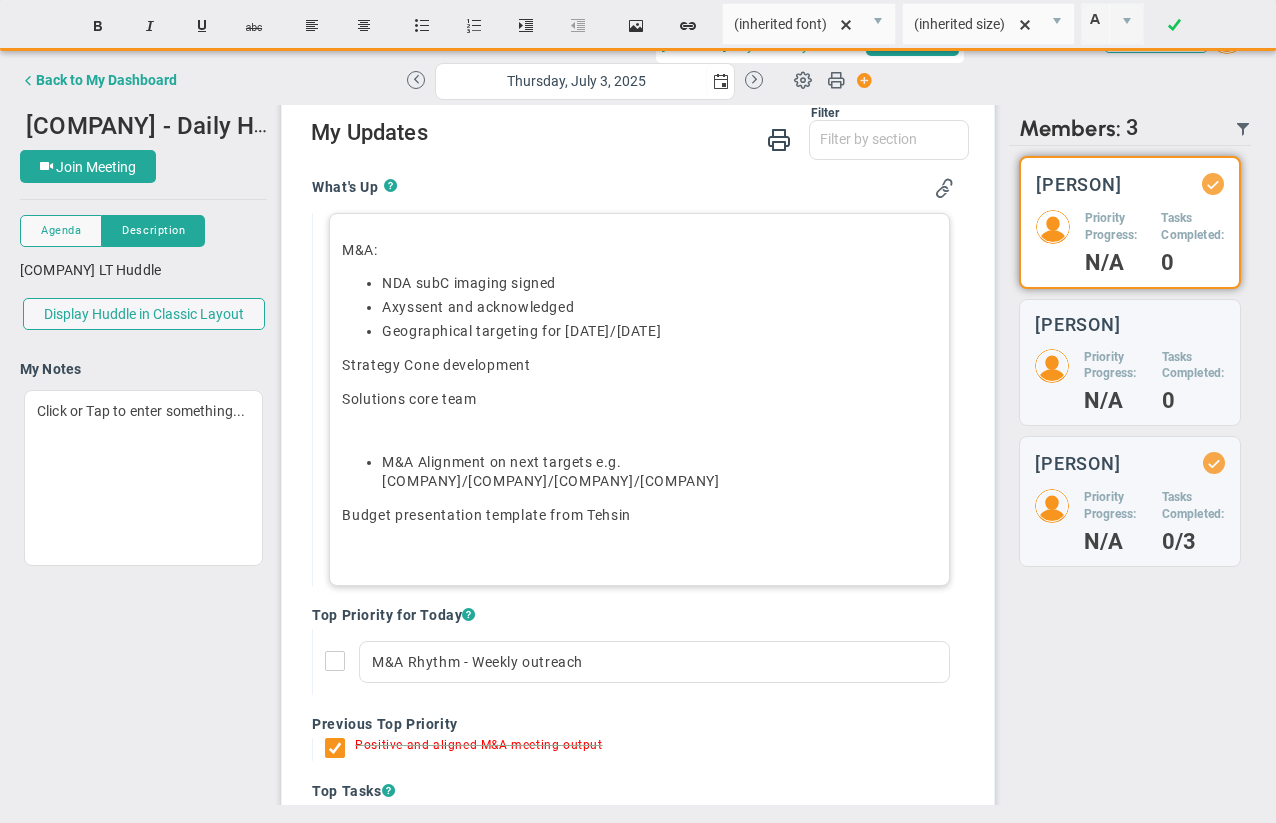 click on "Solutions core team" at bounding box center [639, 399] 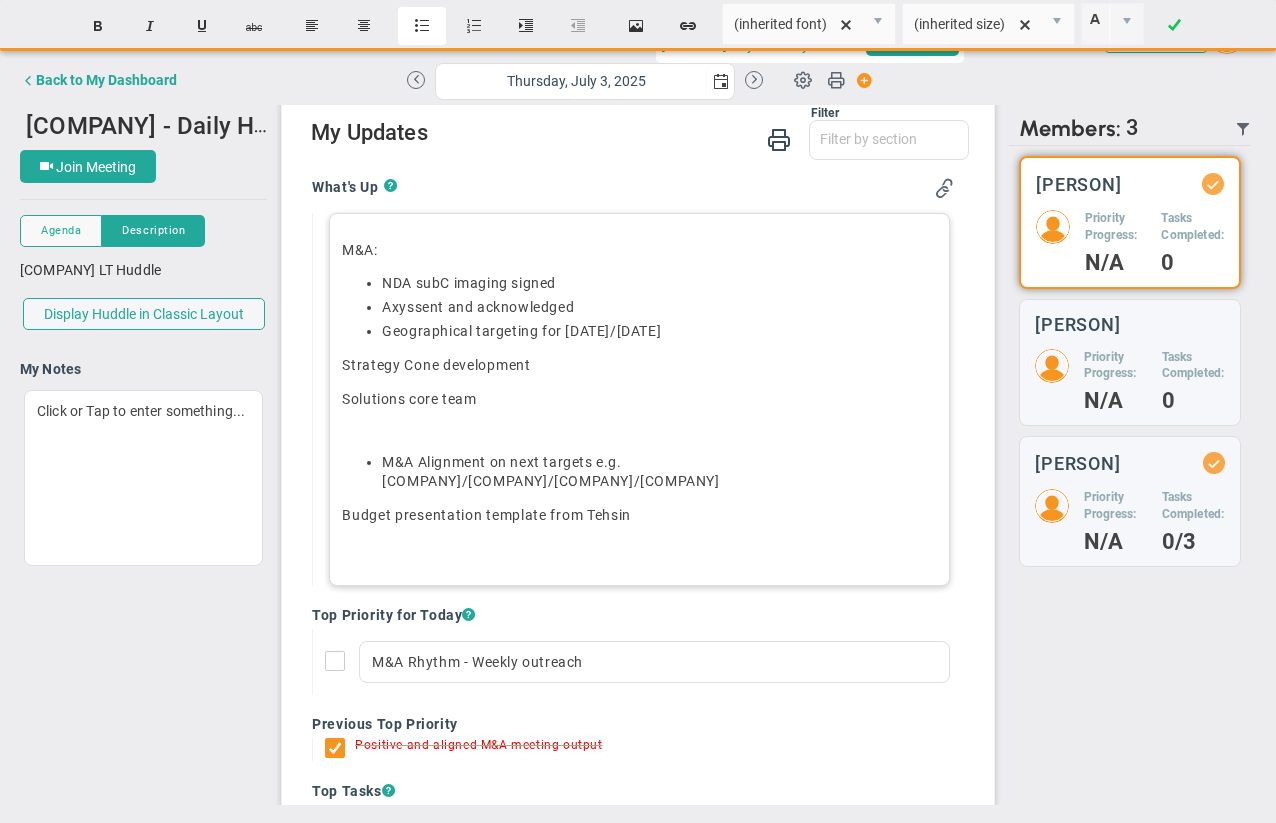 click on "Insert unordered list" at bounding box center (422, 26) 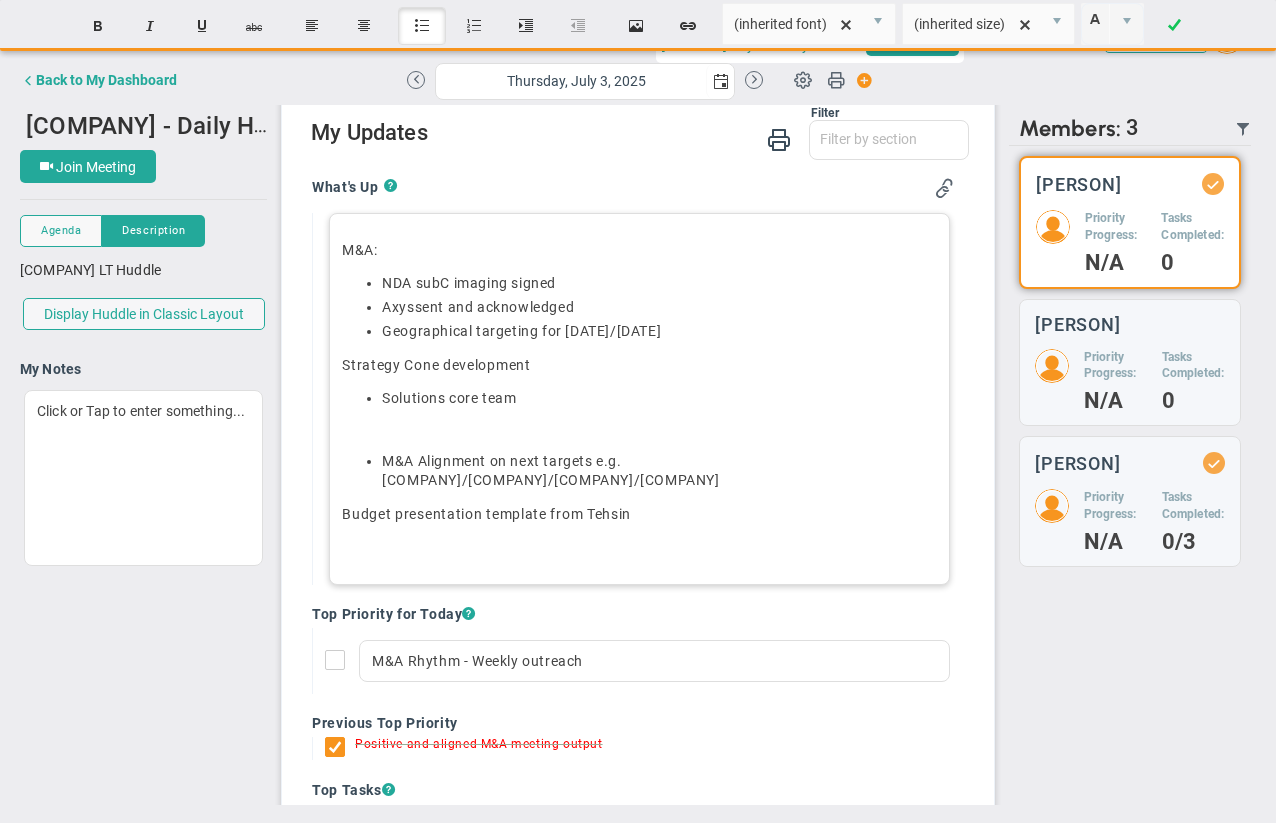 click on "M&A Alignment on next targets e.g. [COMPANY]/[COMPANY]/[COMPANY]/[COMPANY]" at bounding box center (659, 283) 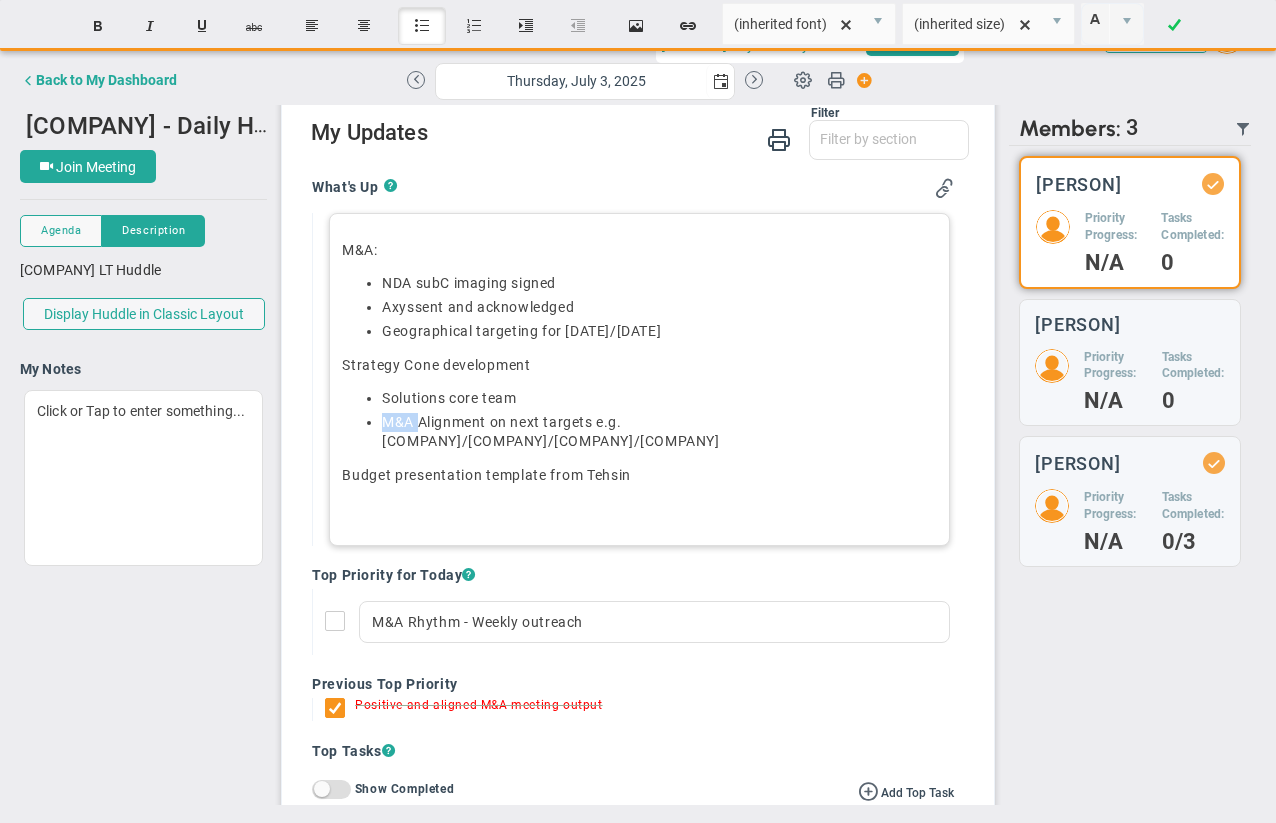 drag, startPoint x: 384, startPoint y: 421, endPoint x: 419, endPoint y: 427, distance: 35.510563 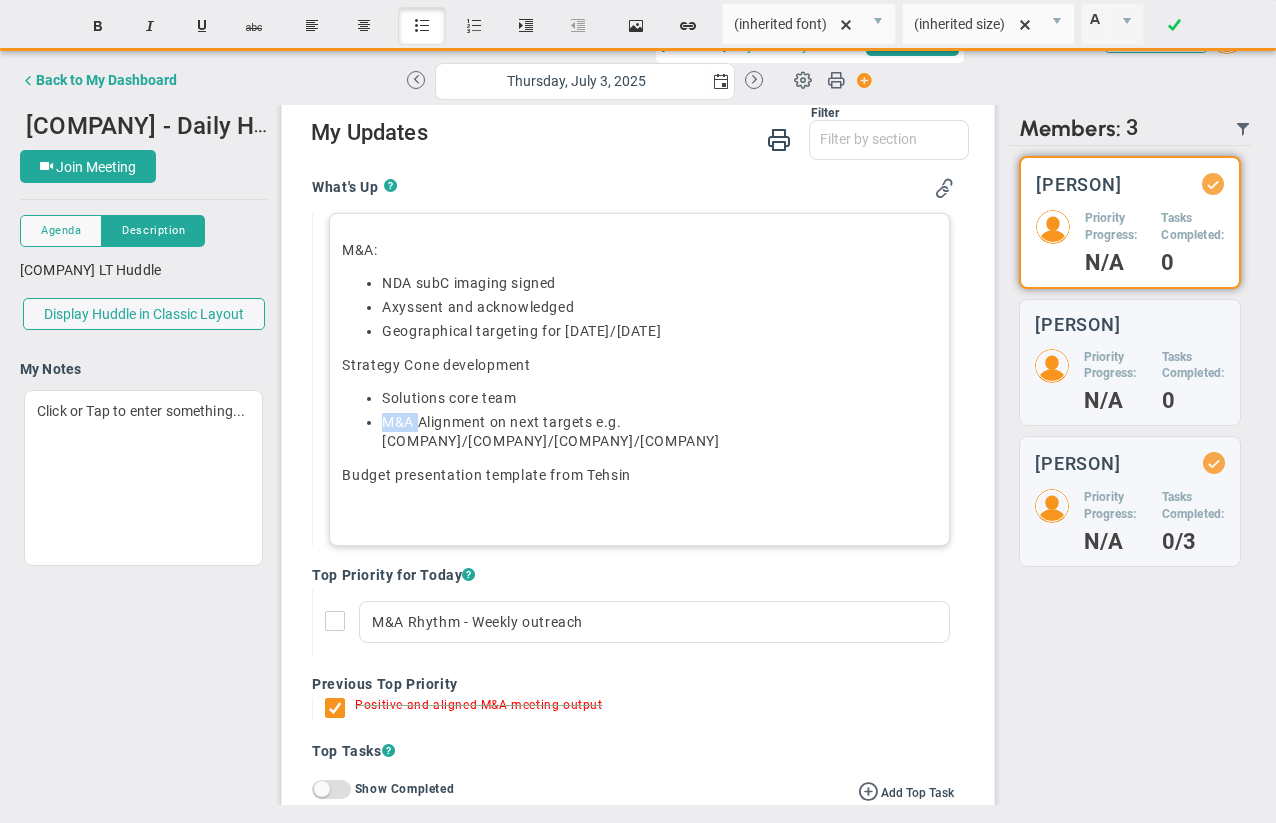 click on "M&A Alignment on next targets e.g. [COMPANY]/[COMPANY]/[COMPANY]/[COMPANY]" at bounding box center [659, 307] 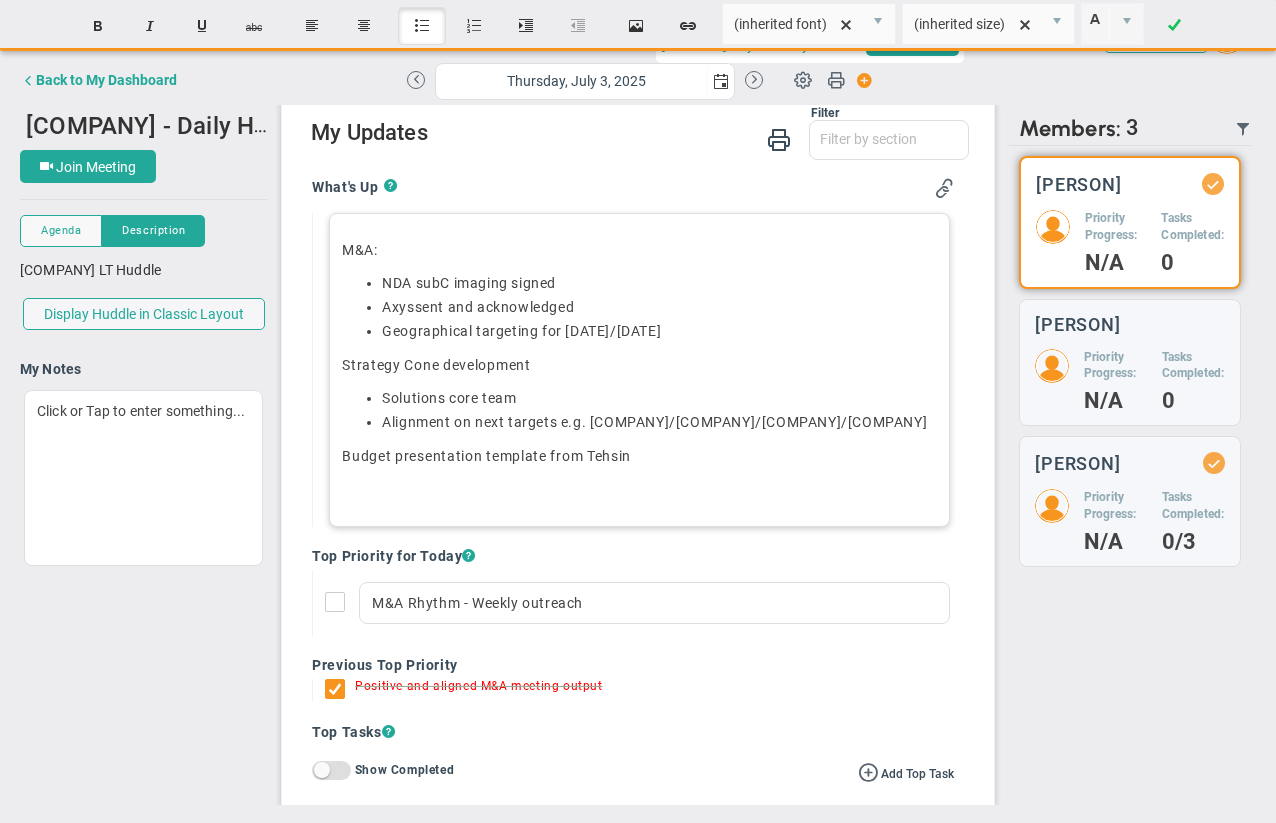 click on "Alignment on next targets e.g. [COMPANY]/[COMPANY]/[COMPANY]/[COMPANY]" at bounding box center [659, 307] 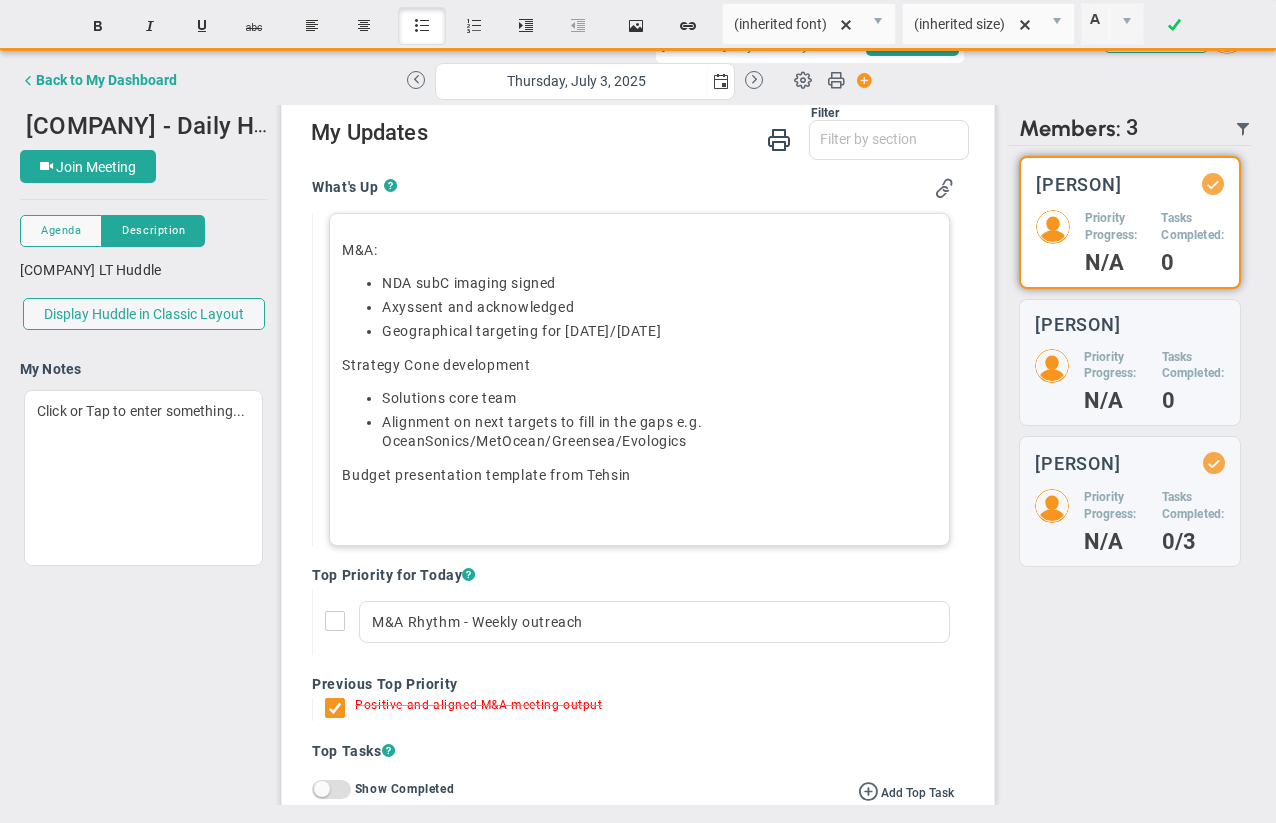 click on "Alignment on next targets to fill in the gaps e.g. OceanSonics/MetOcean/Greensea/Evologics" at bounding box center (659, 307) 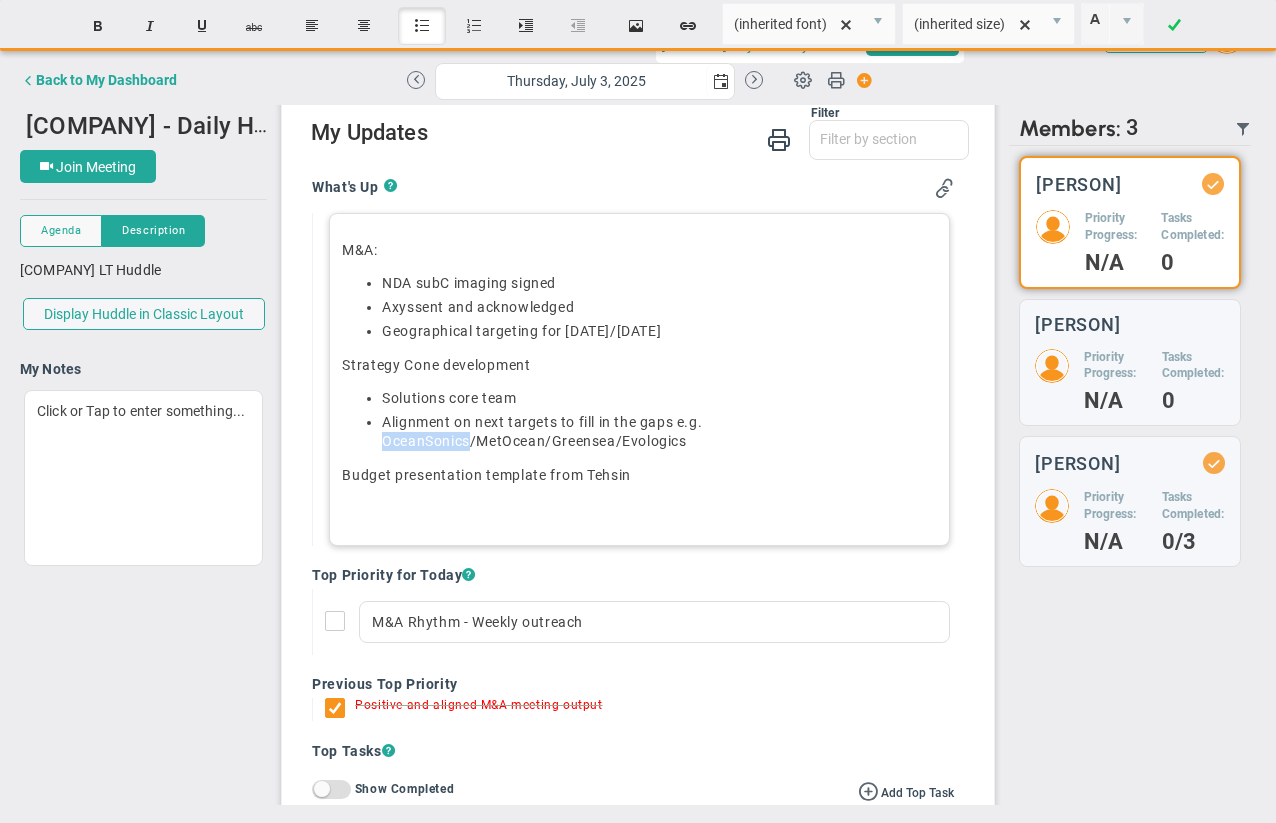 click on "Alignment on next targets to fill in the gaps e.g. OceanSonics/MetOcean/Greensea/Evologics" at bounding box center [659, 307] 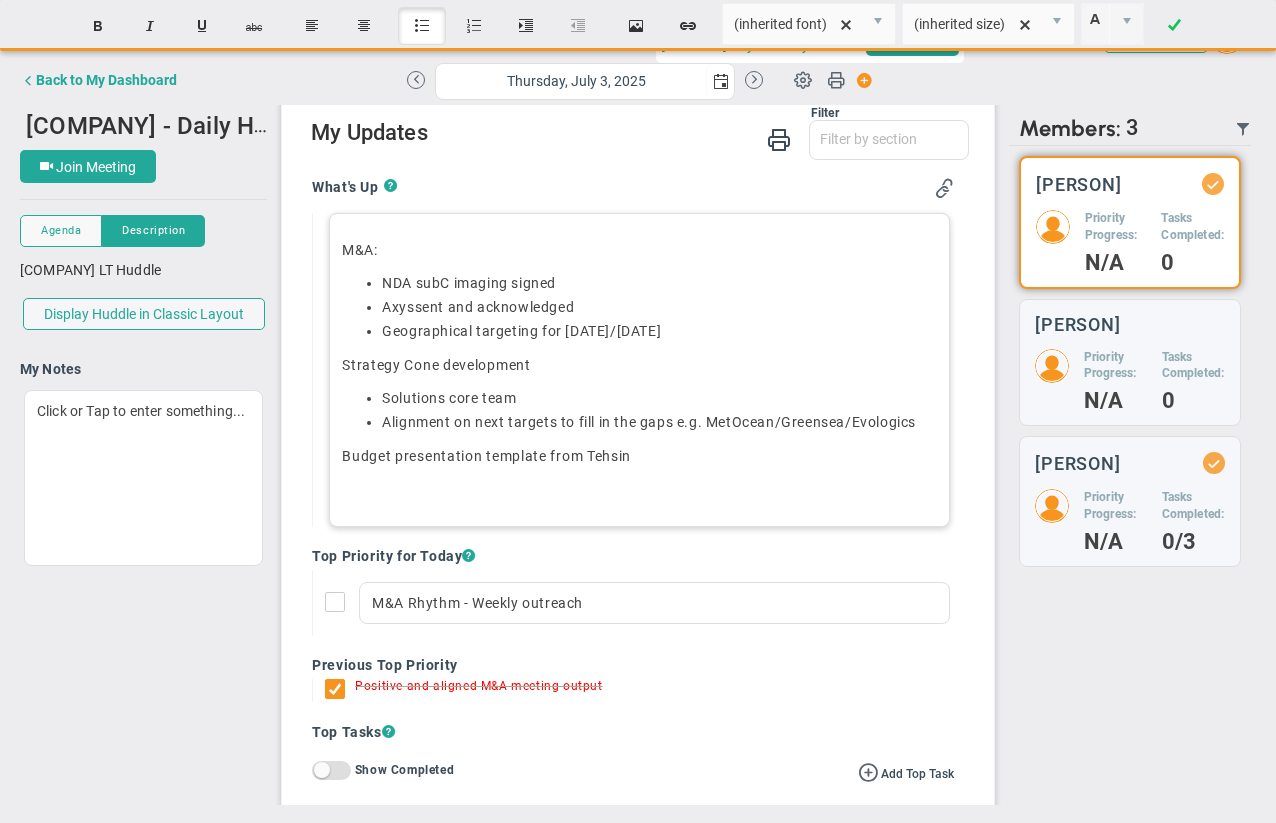 click on "Alignment on next targets to fill in the gaps e.g. MetOcean/Greensea/Evologics" at bounding box center [659, 307] 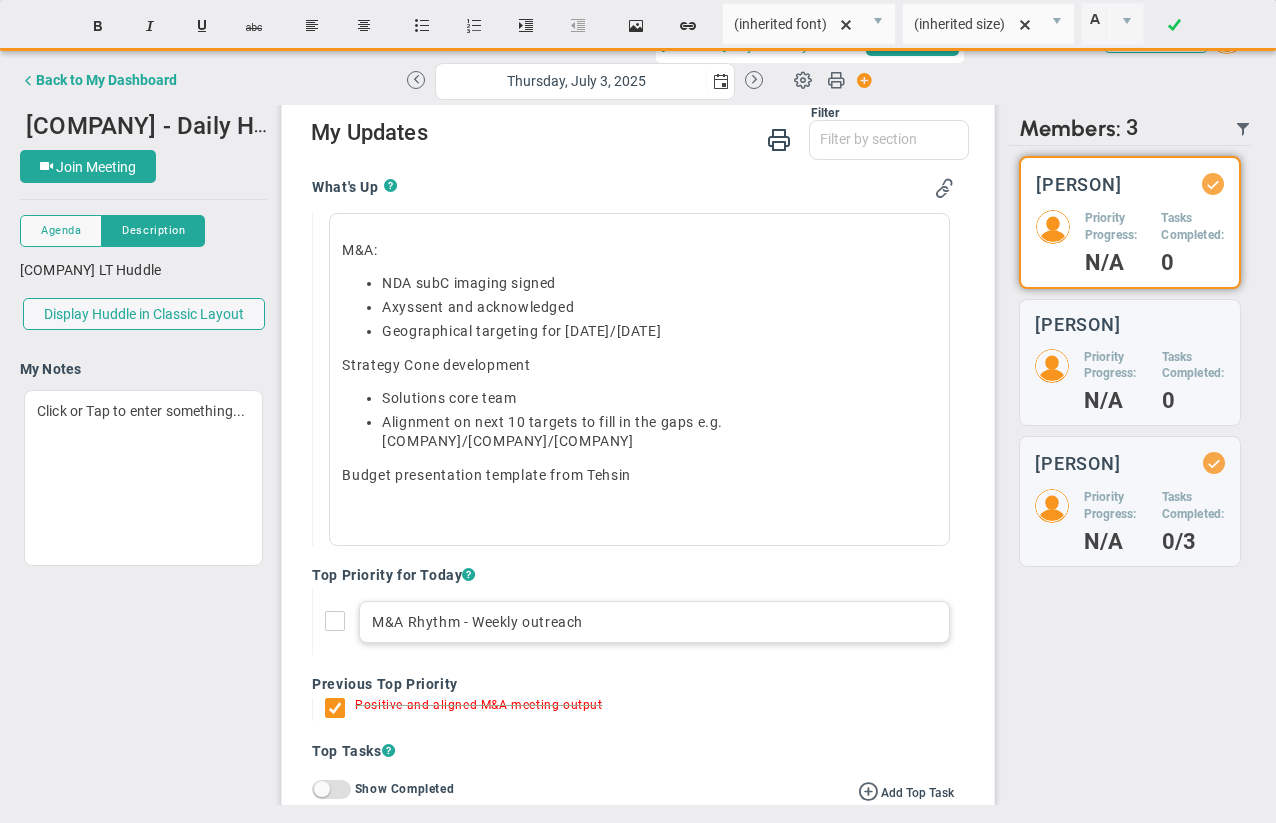 click on "M&A Rhythm - Weekly outreach" at bounding box center [654, 622] 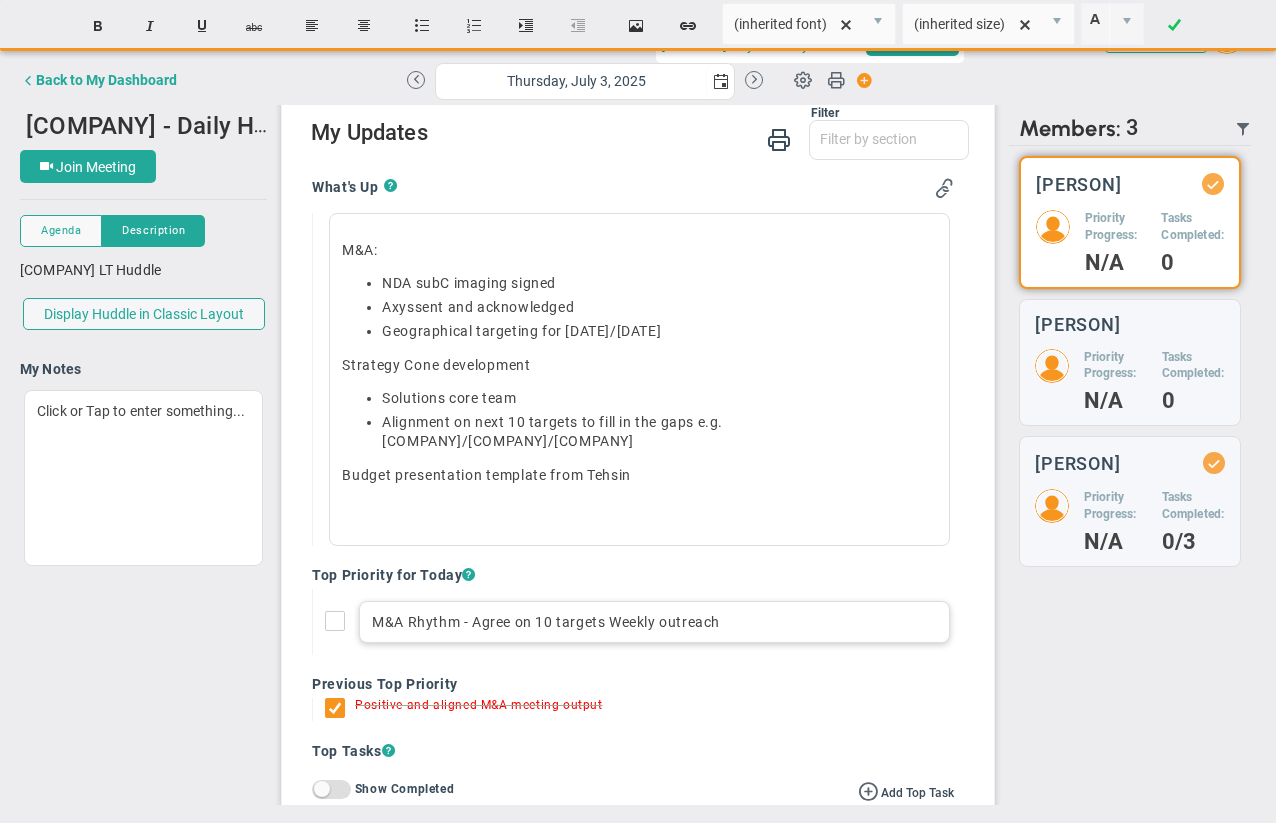 click on "M&A Rhythm - Agree on 10 targets Weekly outreach" at bounding box center [654, 622] 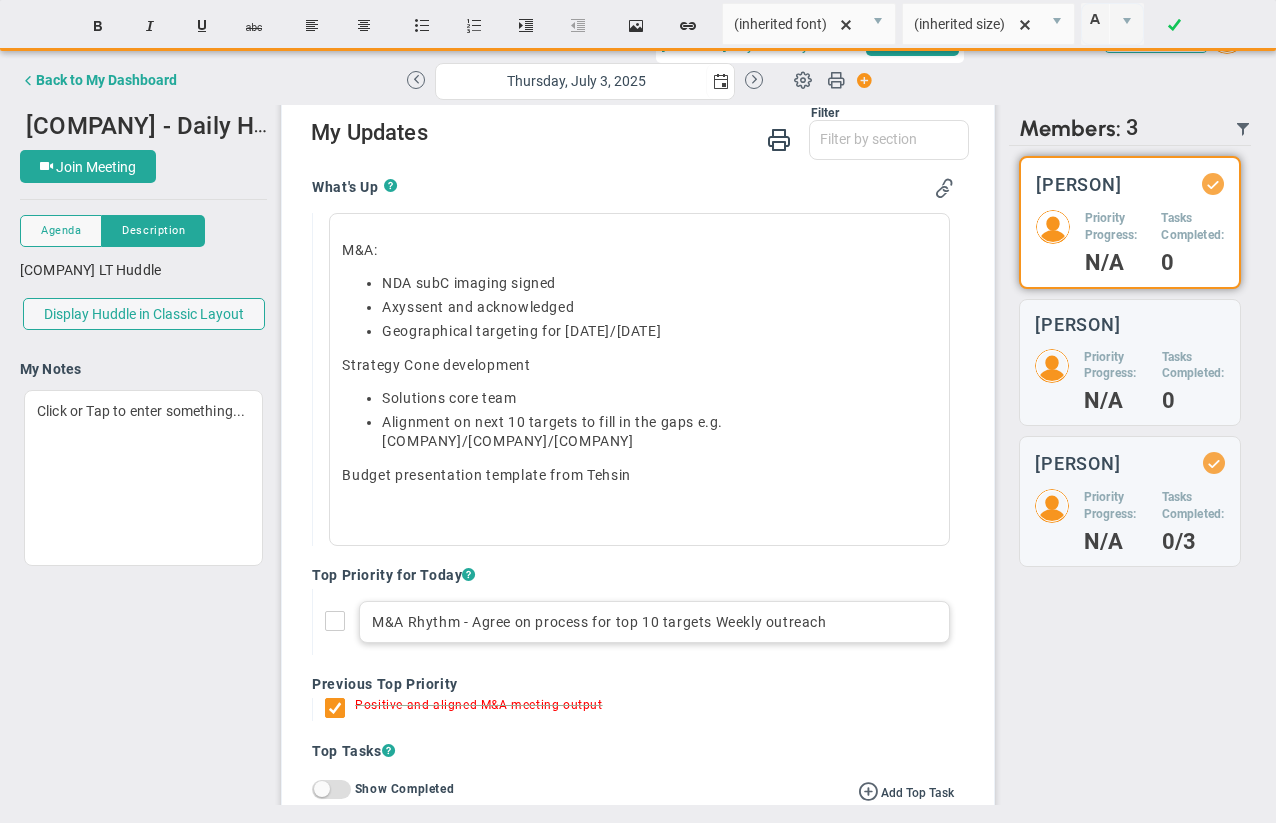 click on "M&A Rhythm - Agree on process for top 10 targets Weekly outreach" at bounding box center (654, 622) 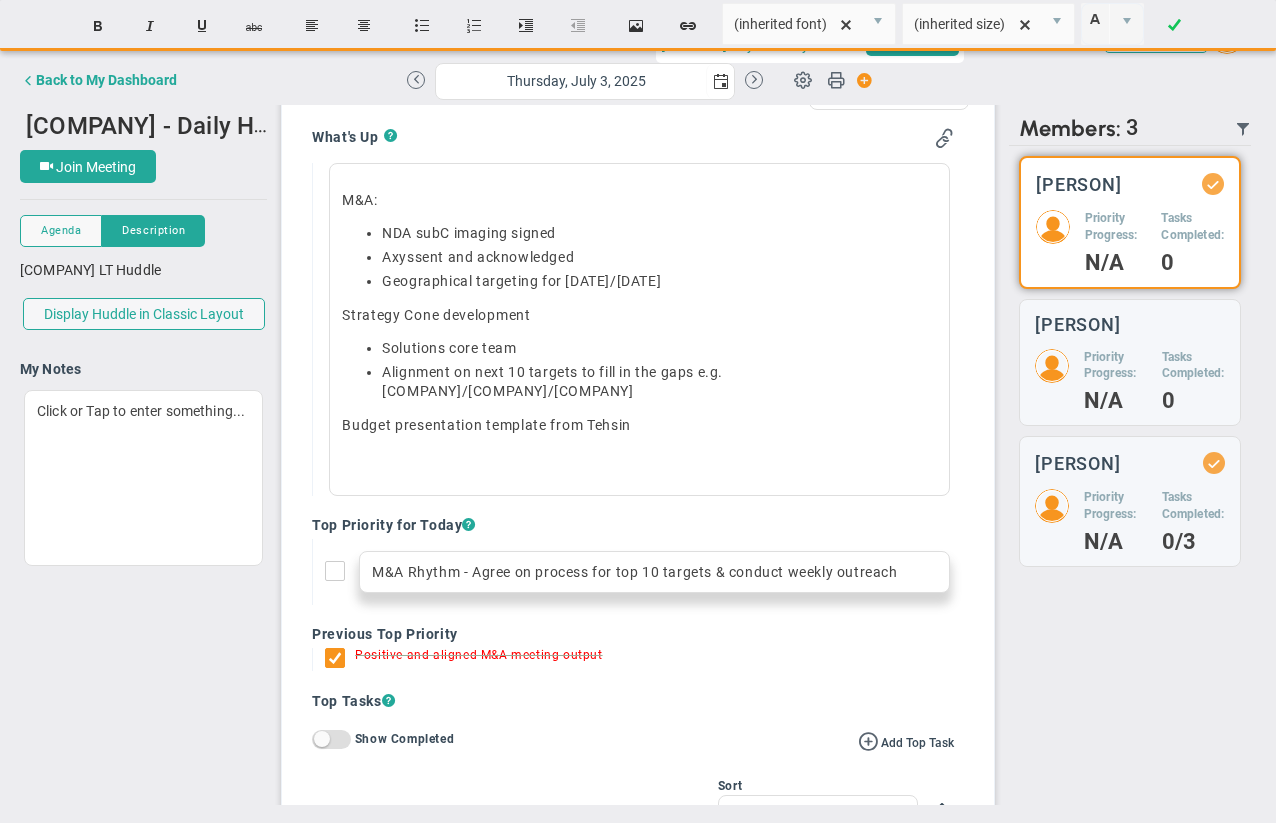scroll, scrollTop: 211, scrollLeft: 0, axis: vertical 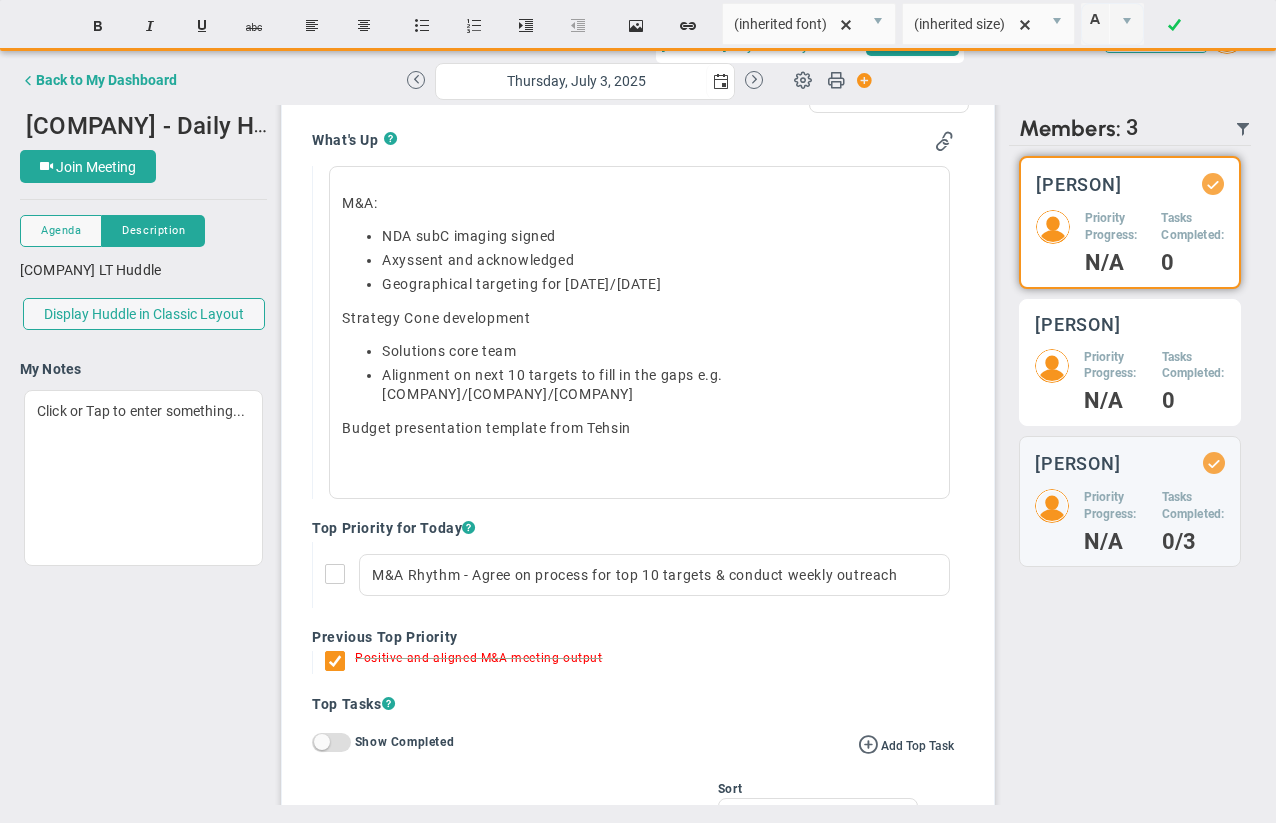 click on "Send Recap
Profile
Contact your Advisor
Share!
Become an Affiliate" at bounding box center (638, 410) 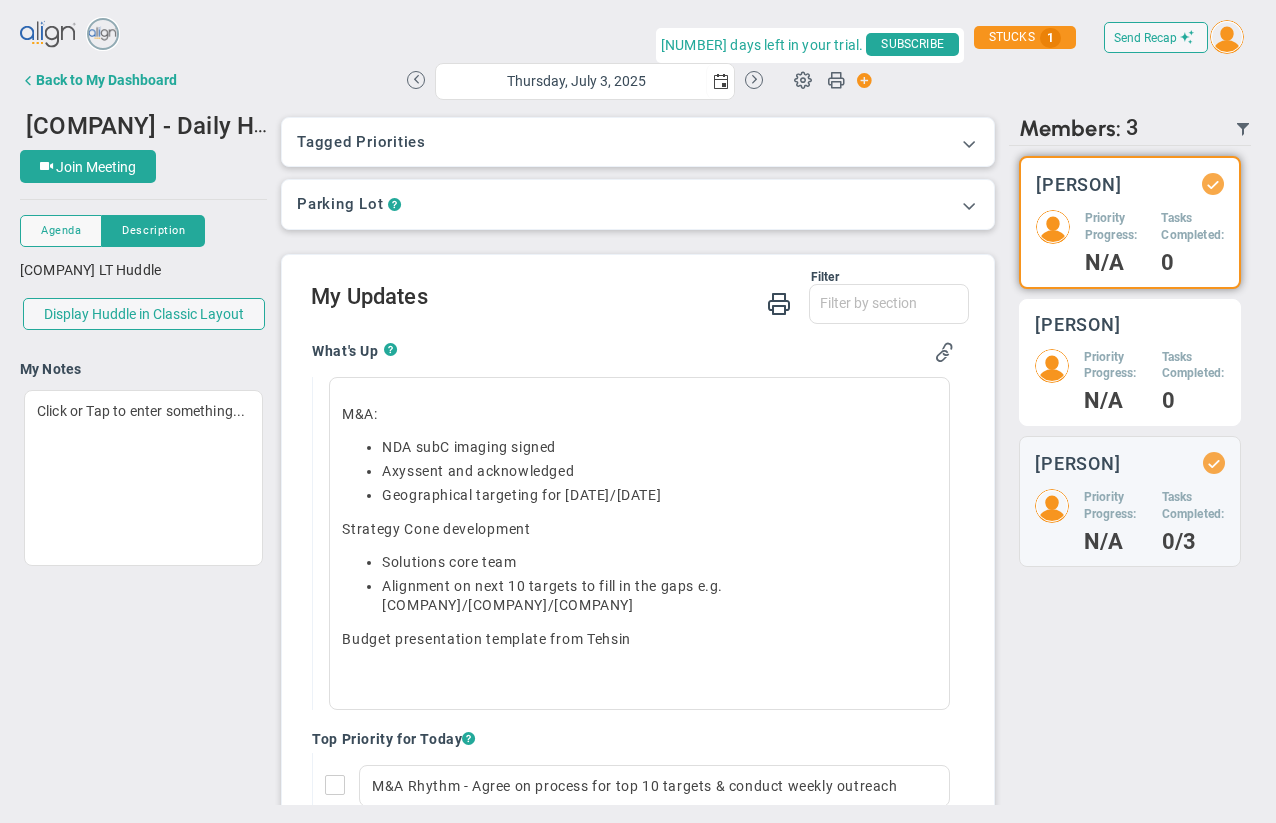 click on "Priority Progress:" at bounding box center [1116, 227] 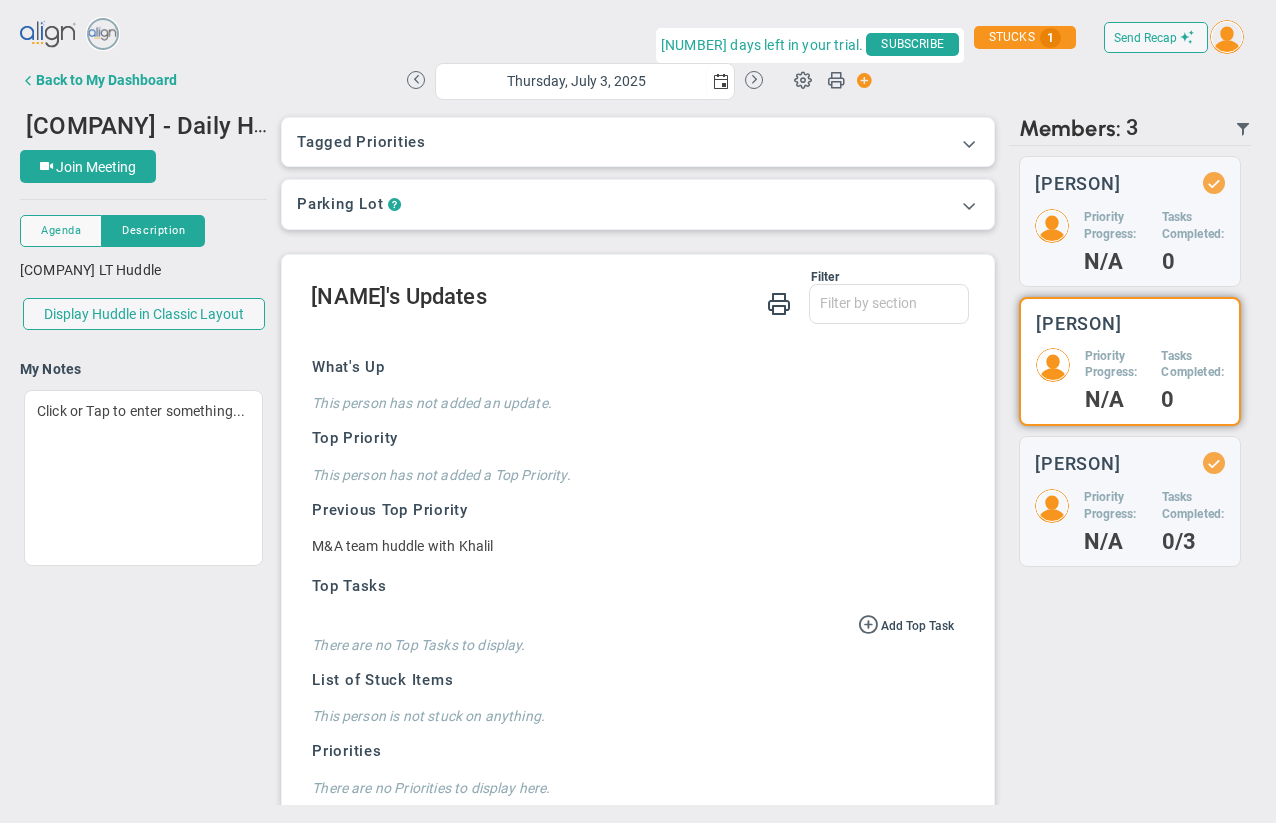 scroll, scrollTop: 35, scrollLeft: 0, axis: vertical 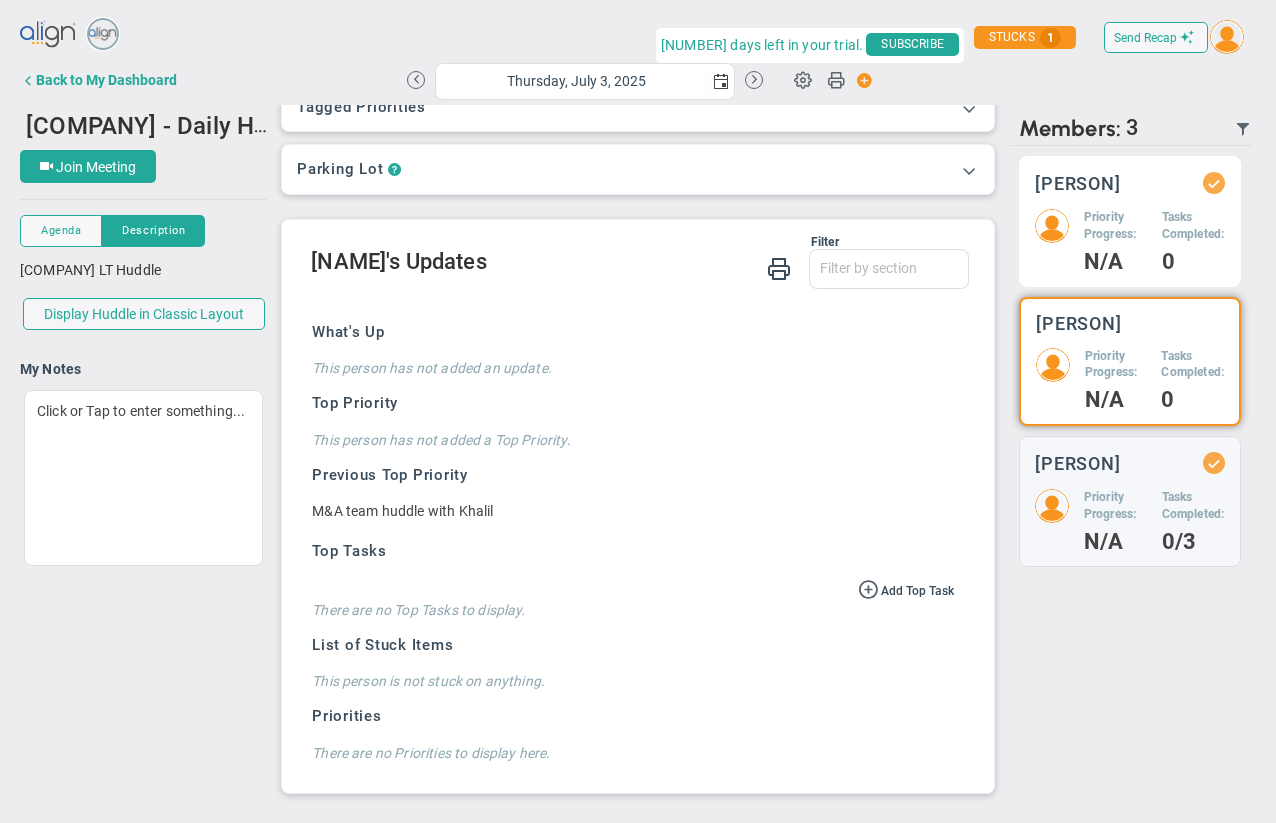 click on "Priority Progress:" at bounding box center (1115, 226) 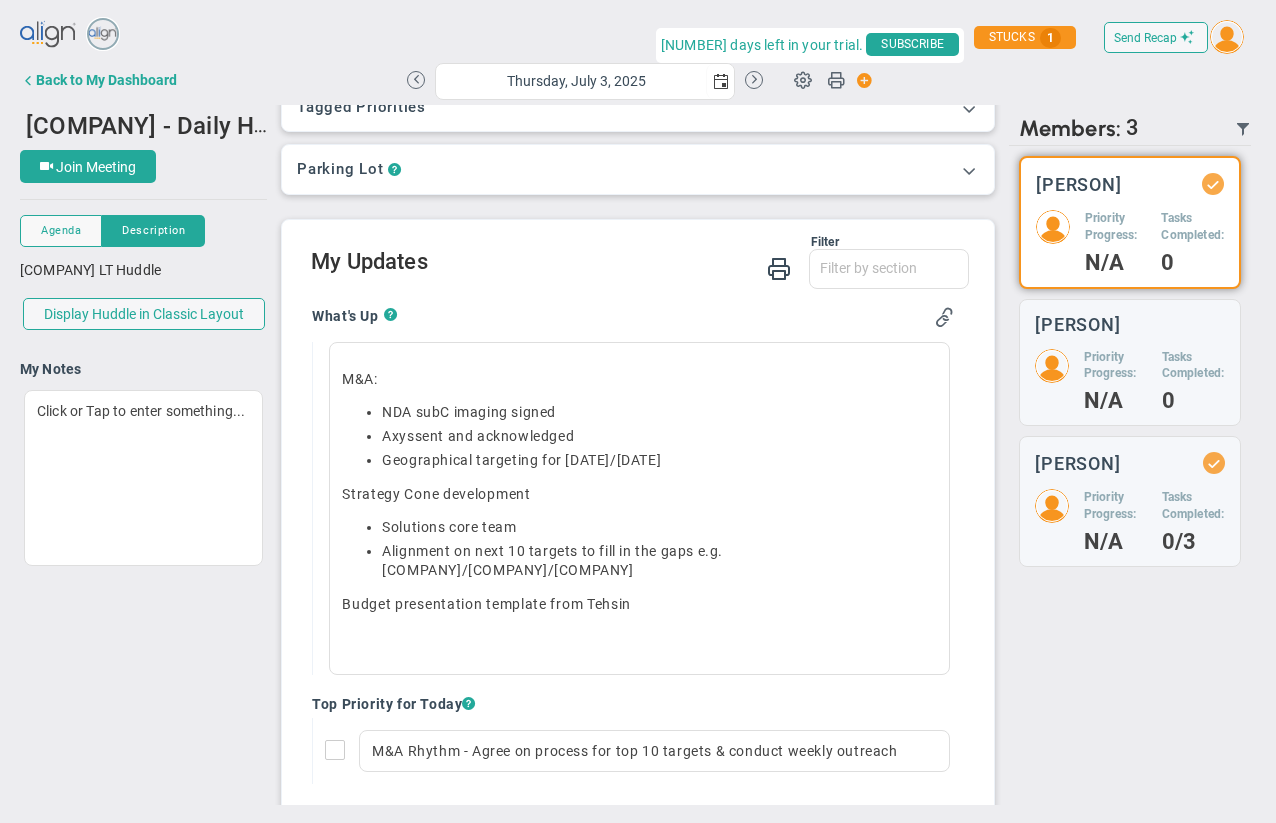 scroll, scrollTop: 164, scrollLeft: 0, axis: vertical 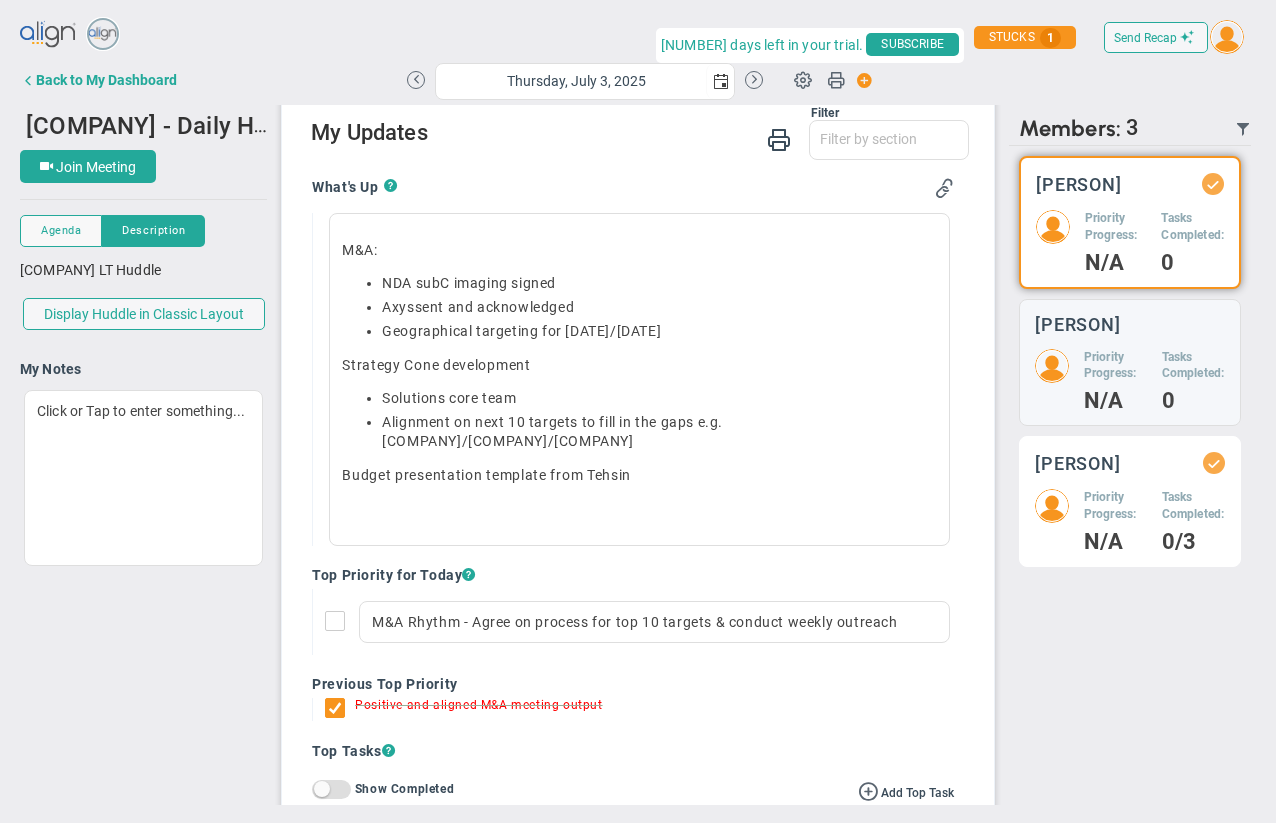click on "Priority Progress:
N/A
Tasks Completed:
0/3" at bounding box center (1130, 241) 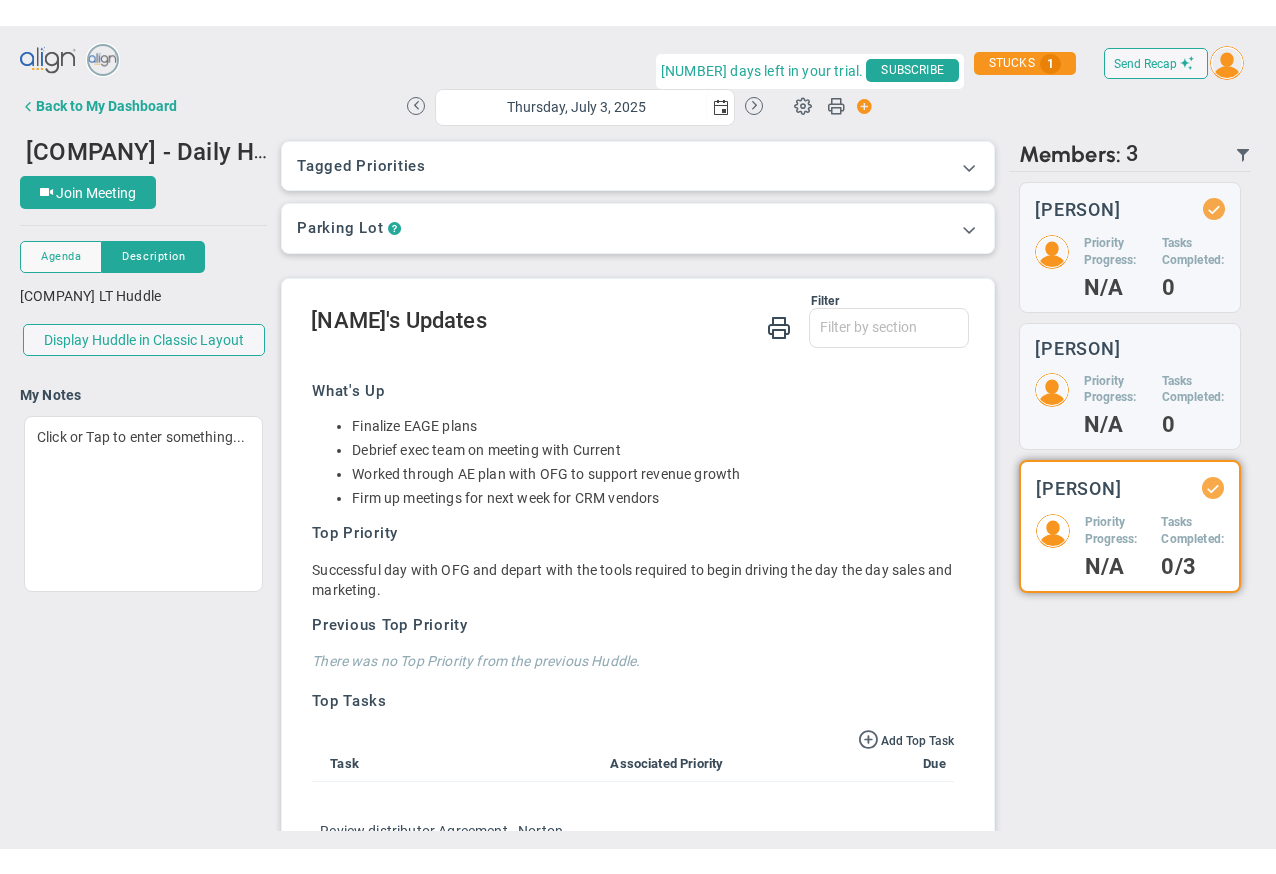 scroll, scrollTop: 2, scrollLeft: 0, axis: vertical 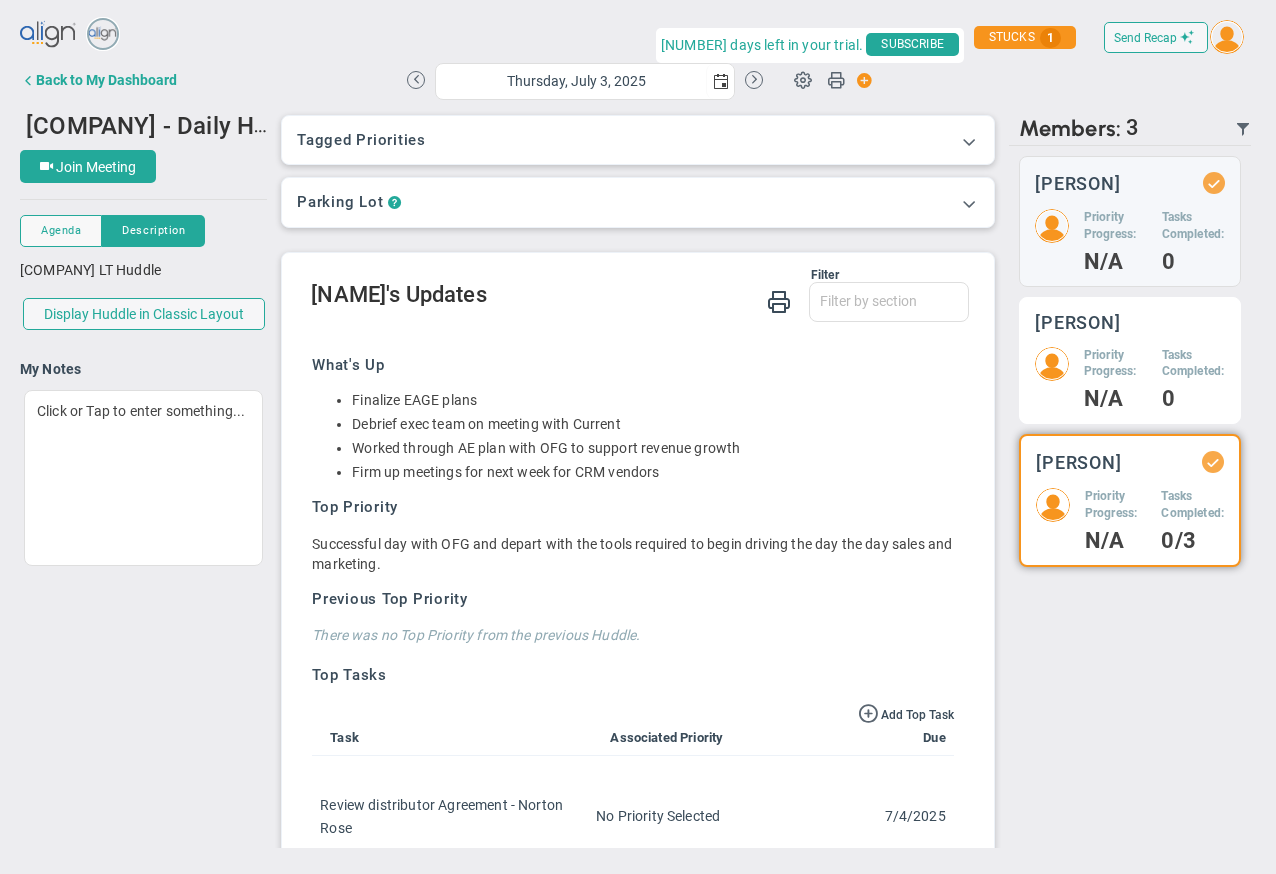 click on "Priority Progress:" at bounding box center [1115, 226] 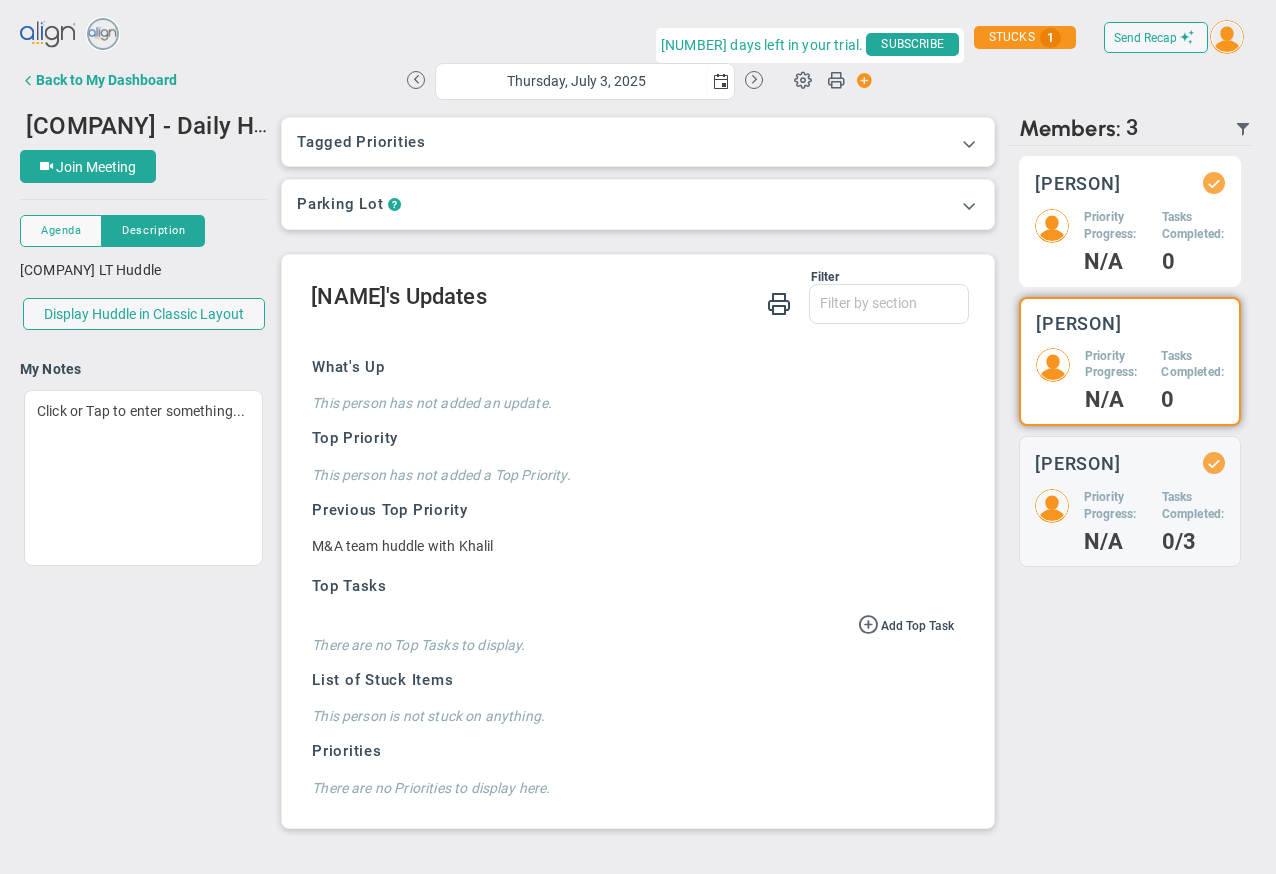 click on "Priority Progress:" at bounding box center [1115, 226] 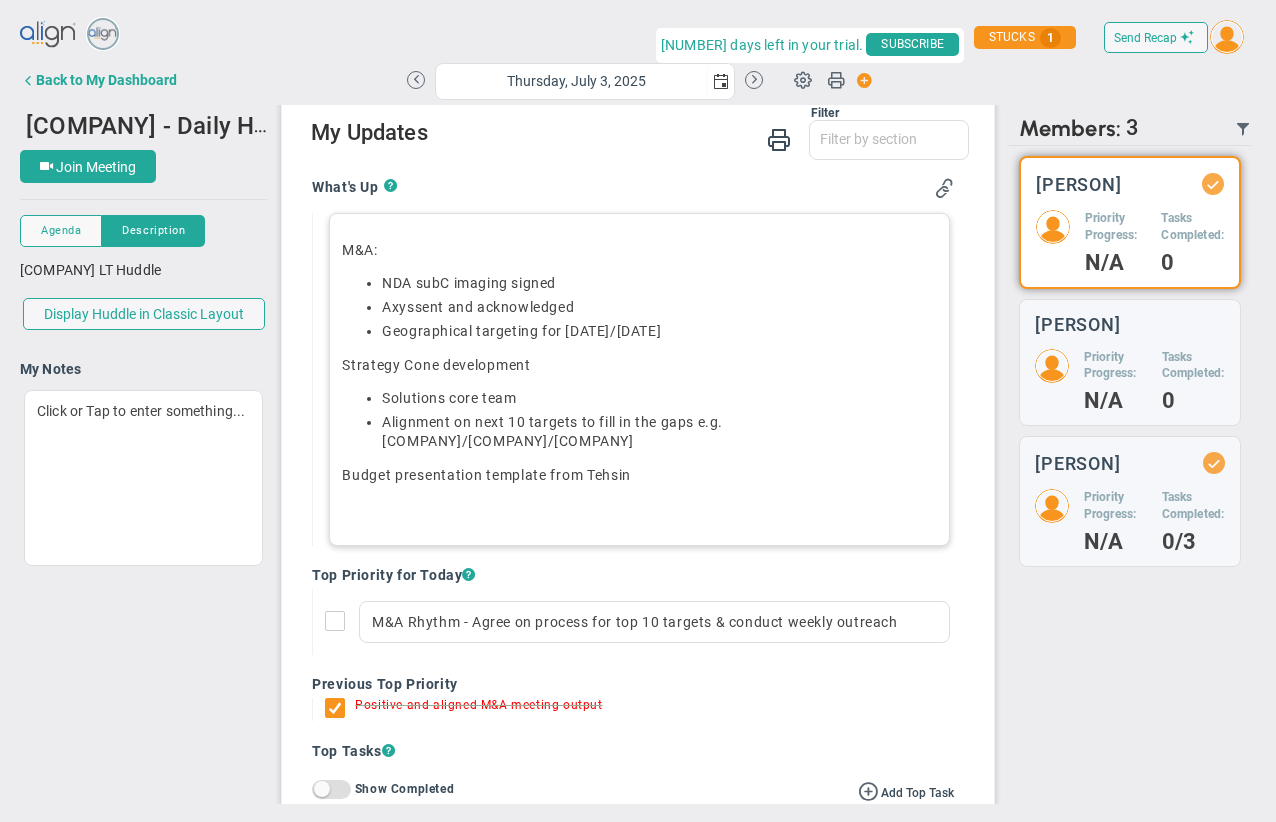 scroll, scrollTop: 164, scrollLeft: 0, axis: vertical 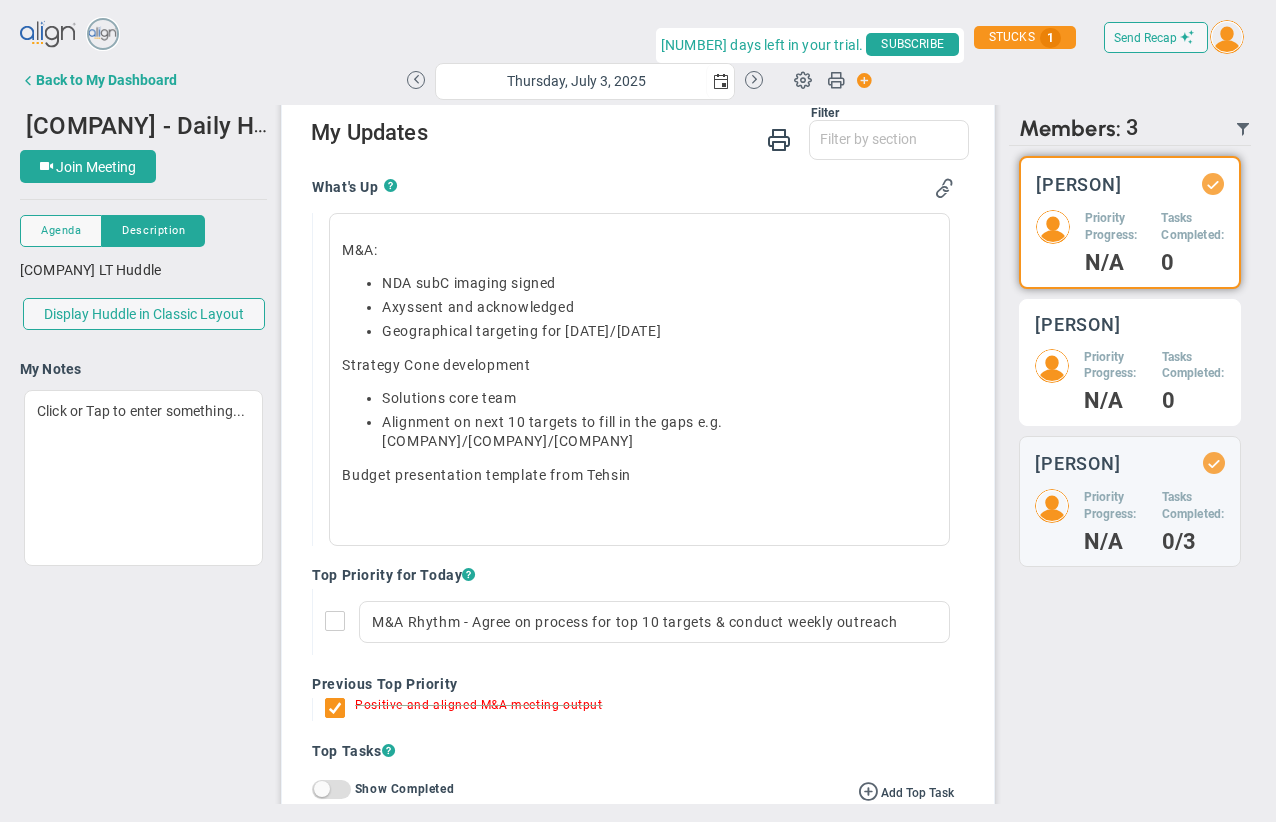 click on "[PERSON]" at bounding box center [1079, 184] 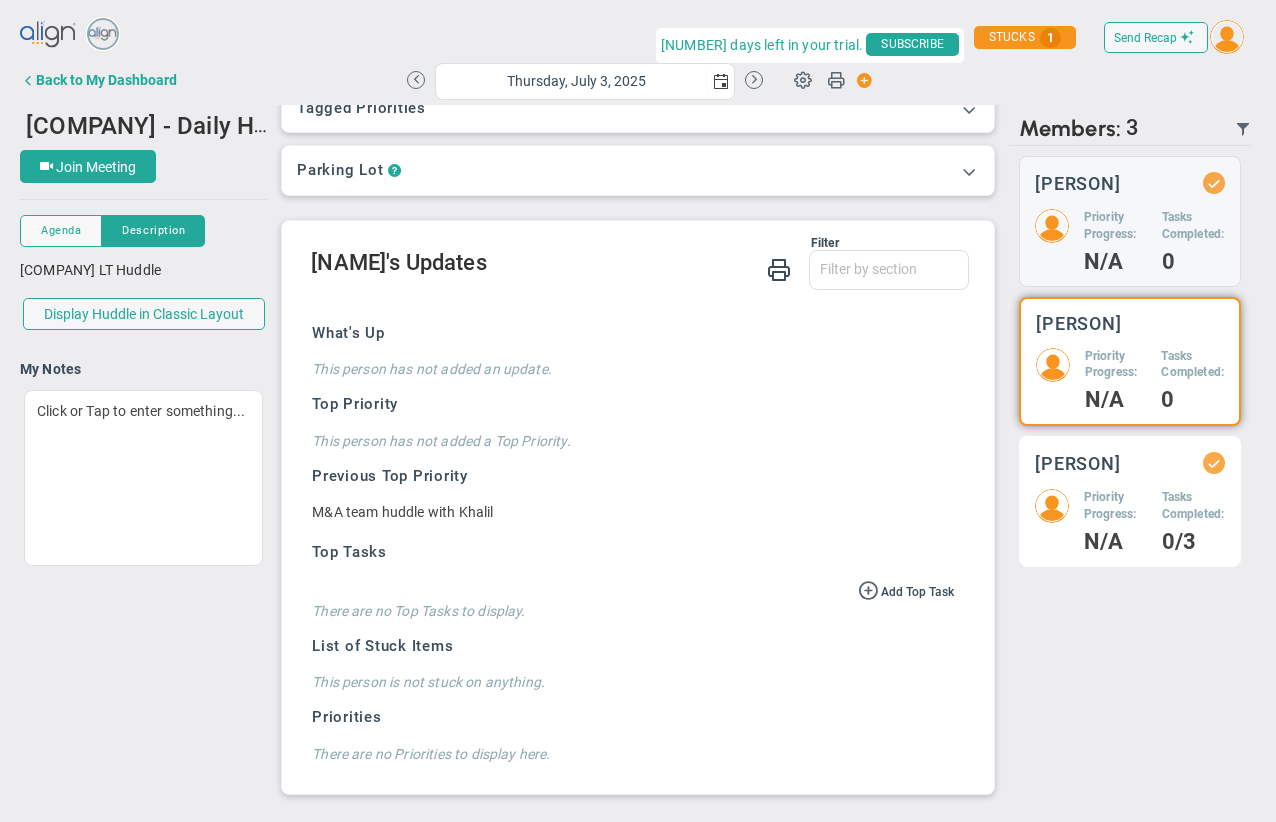 click on "Priority Progress:" at bounding box center (1115, 226) 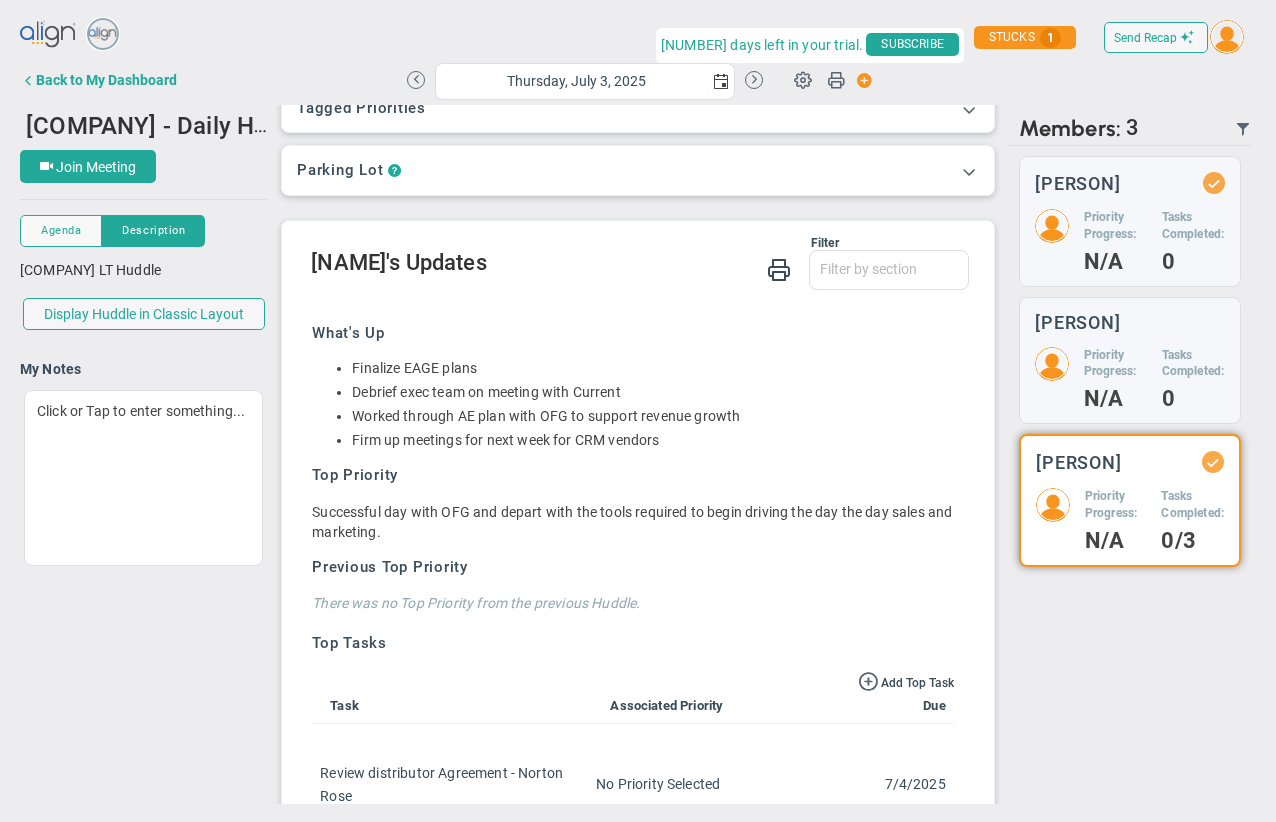 scroll, scrollTop: 162, scrollLeft: 0, axis: vertical 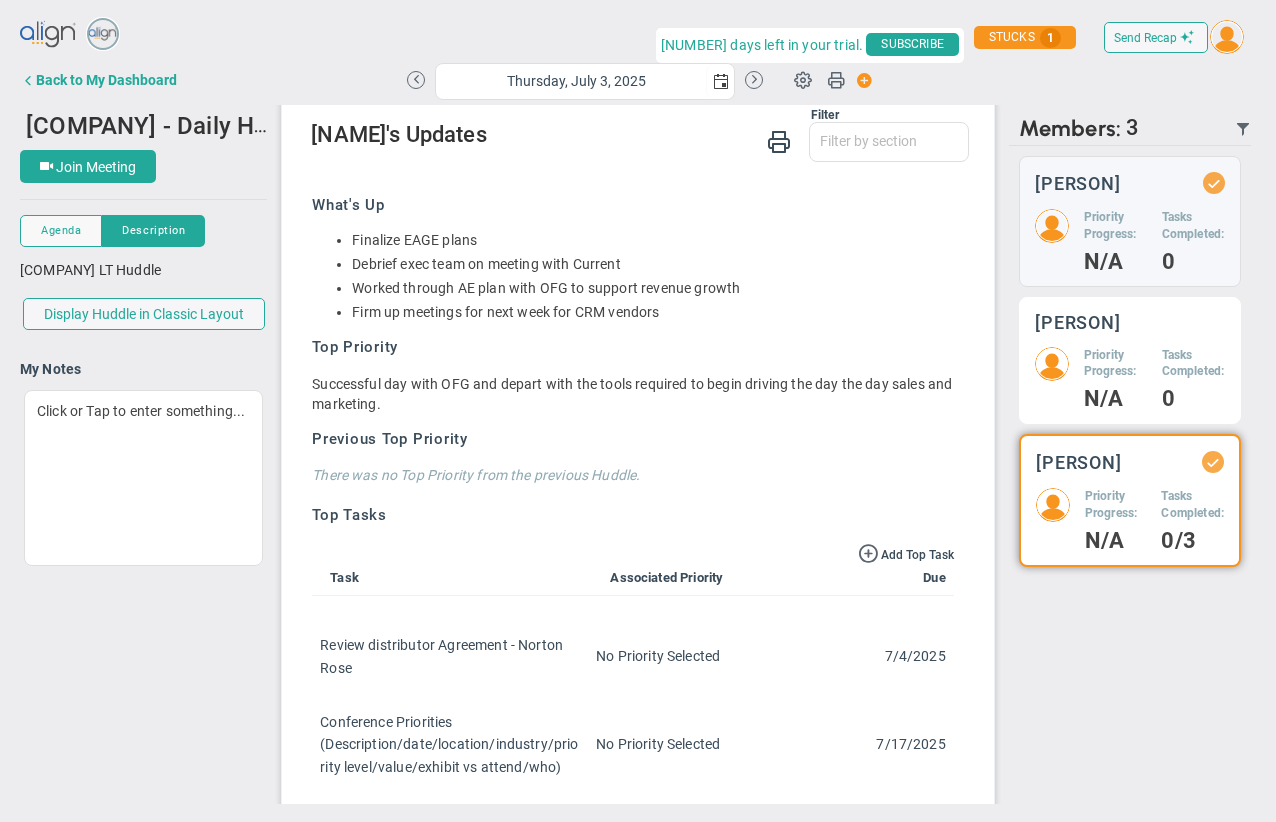 click on "Priority Progress:
N/A
Tasks Completed:
0" at bounding box center (1130, 240) 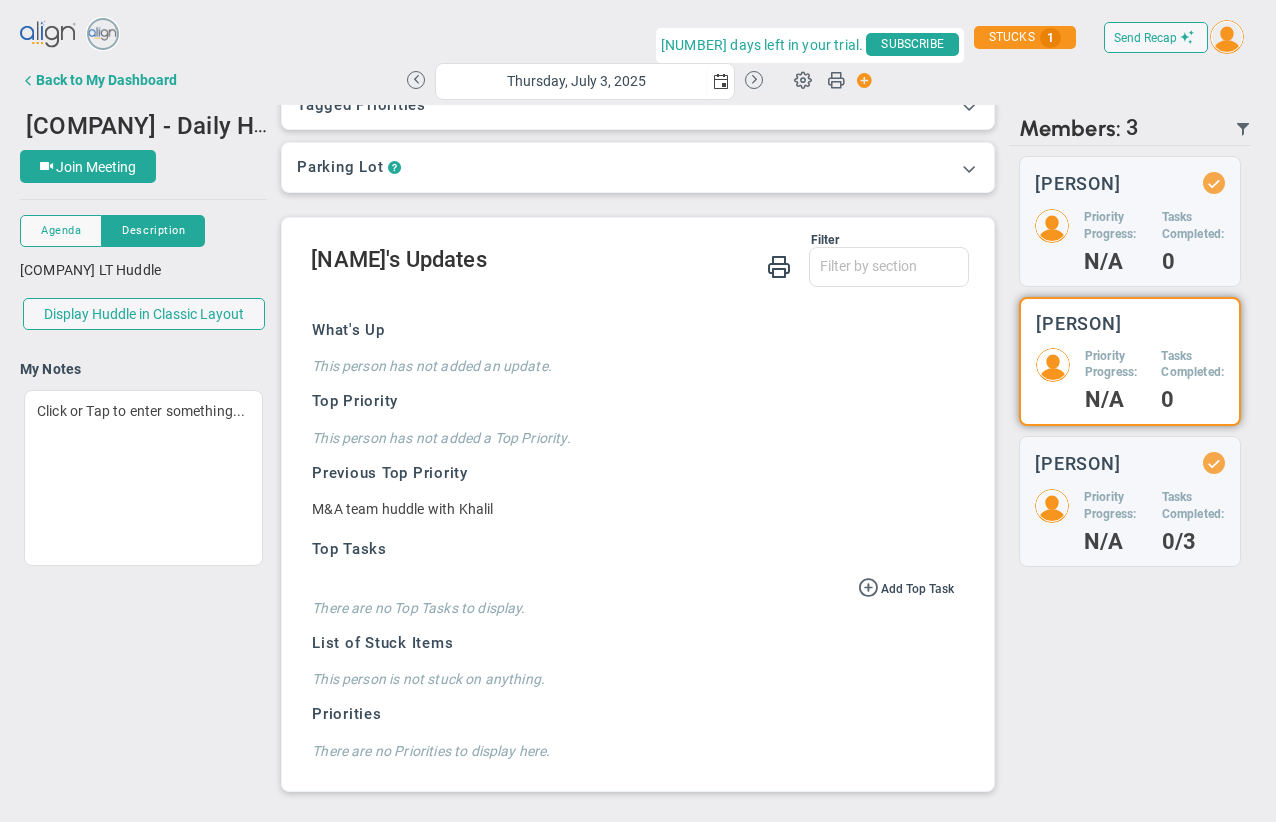 scroll, scrollTop: 34, scrollLeft: 0, axis: vertical 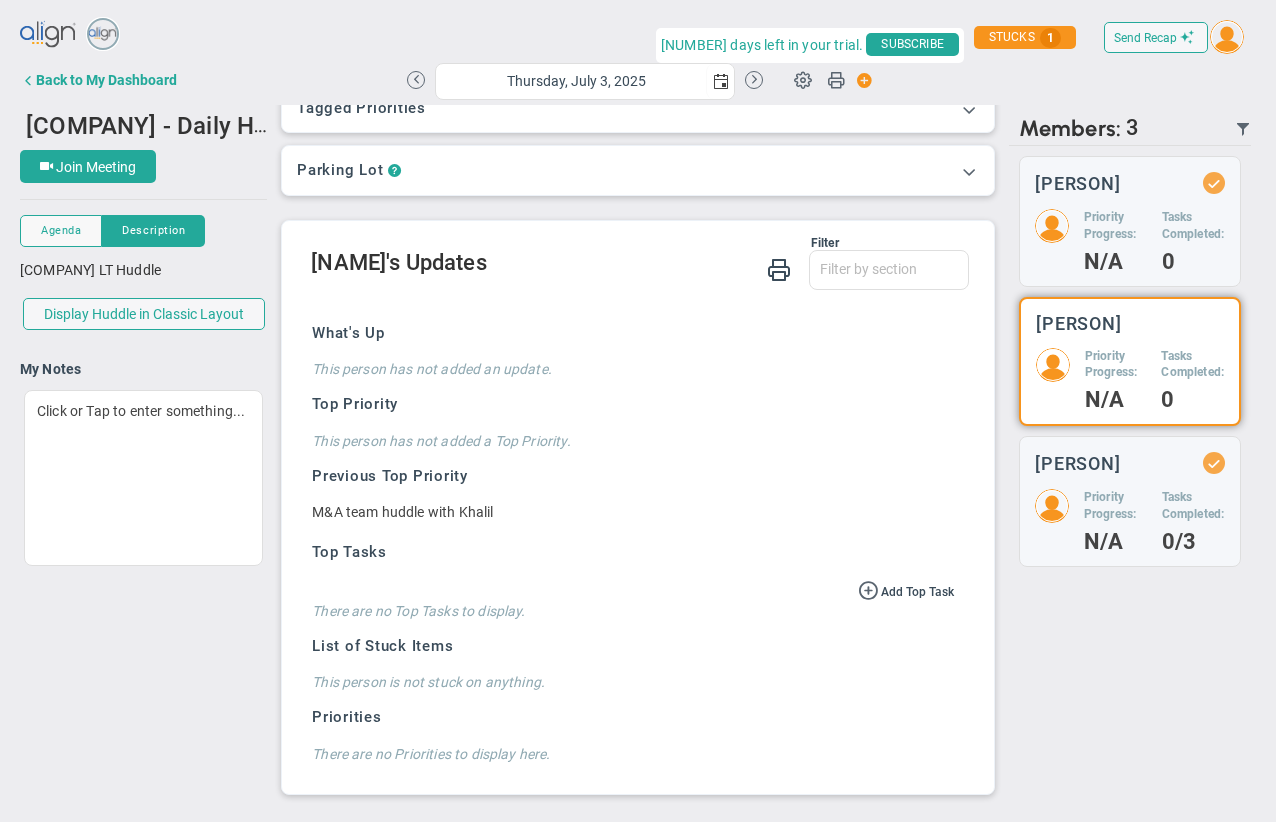 click on "Priority Progress:" at bounding box center [1116, 365] 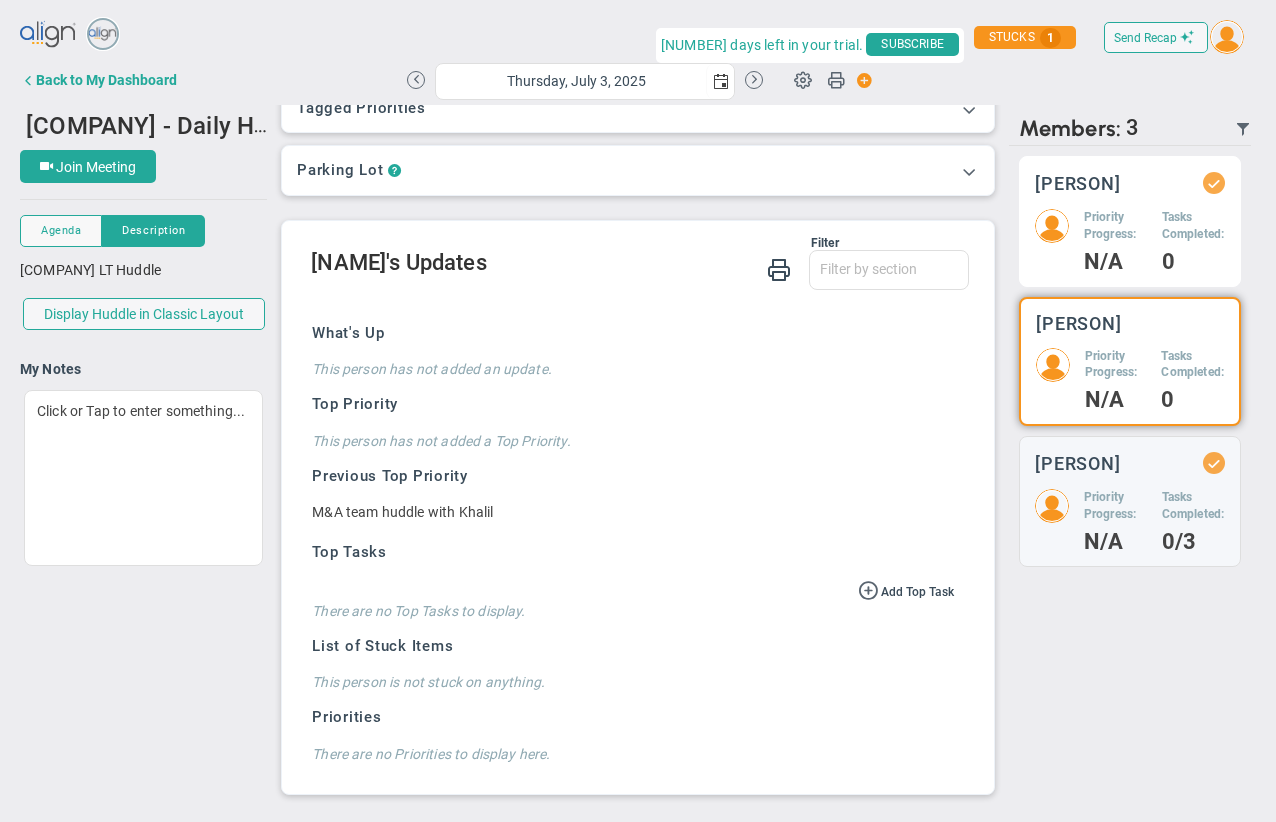 click on "Priority Progress:" at bounding box center (1115, 226) 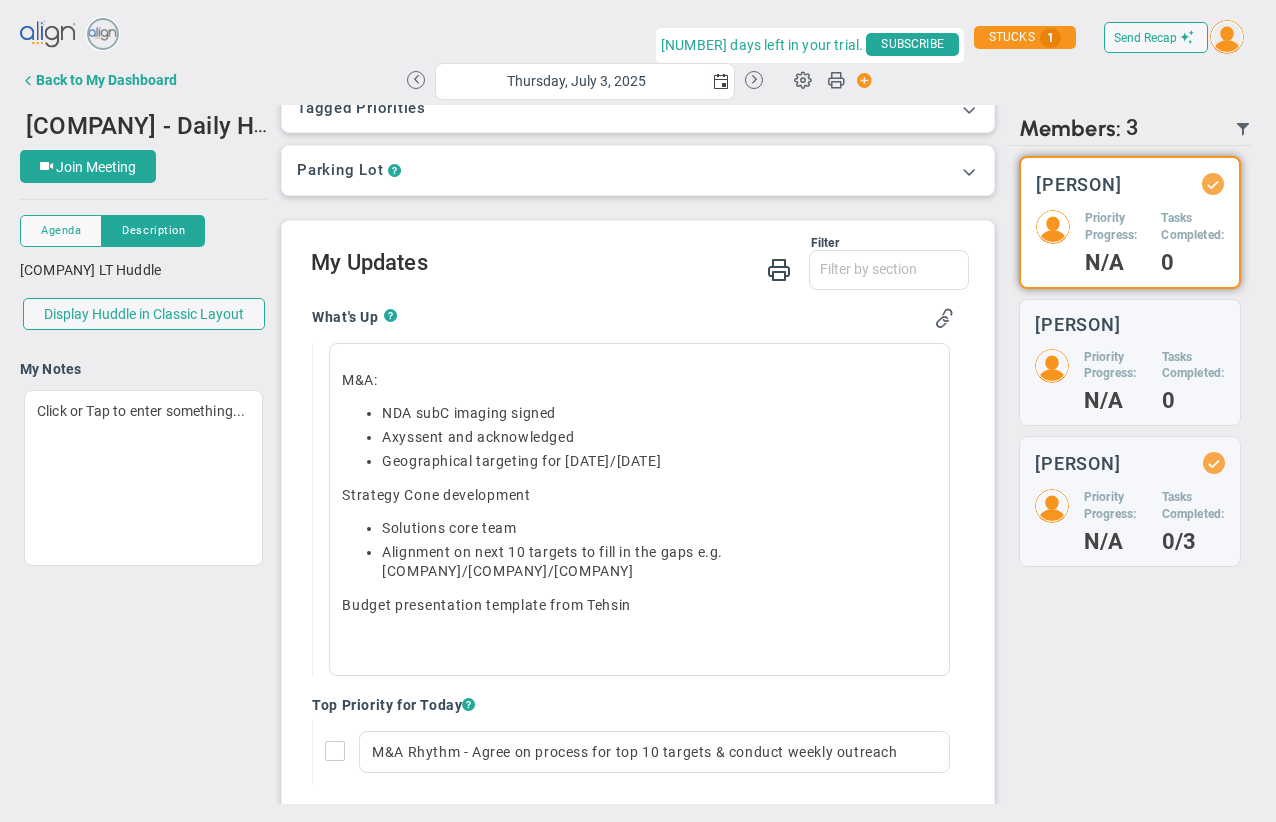 scroll, scrollTop: 162, scrollLeft: 0, axis: vertical 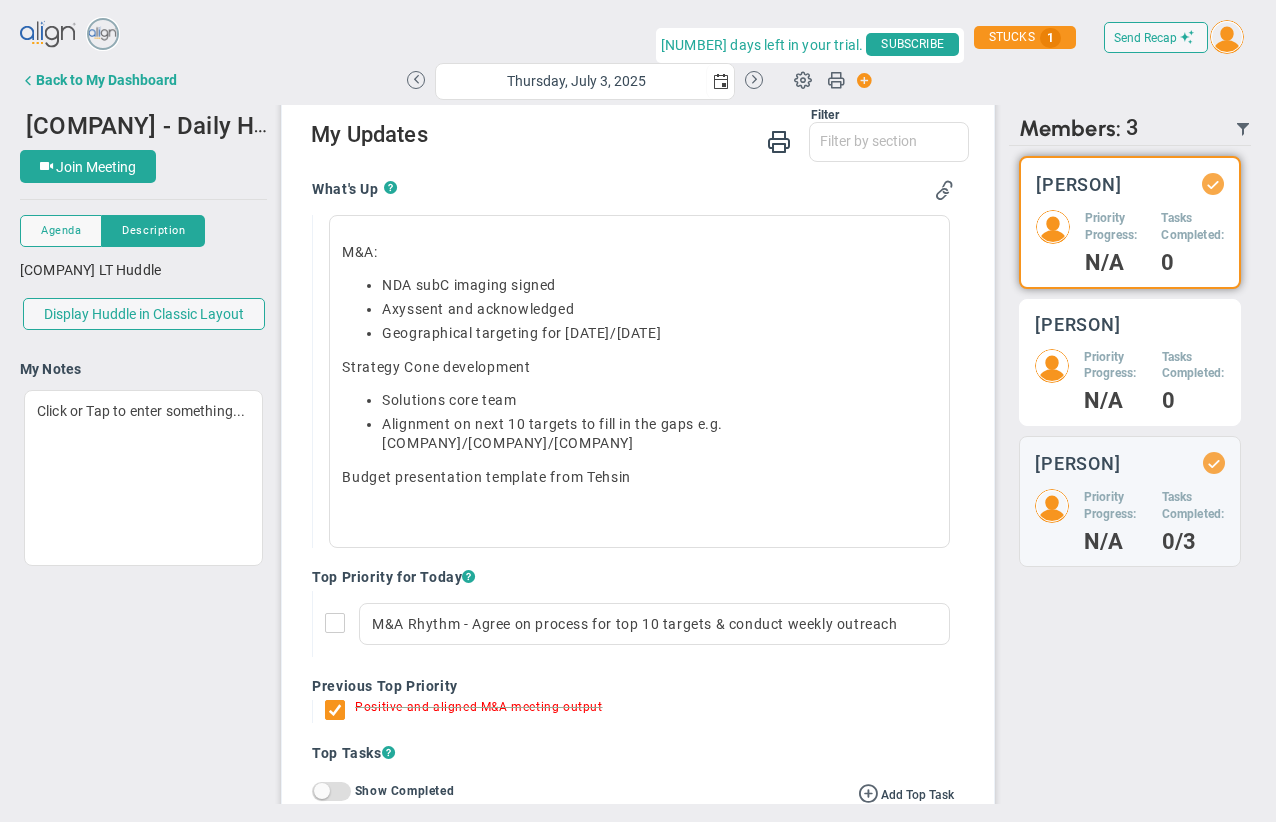 click at bounding box center [1053, 227] 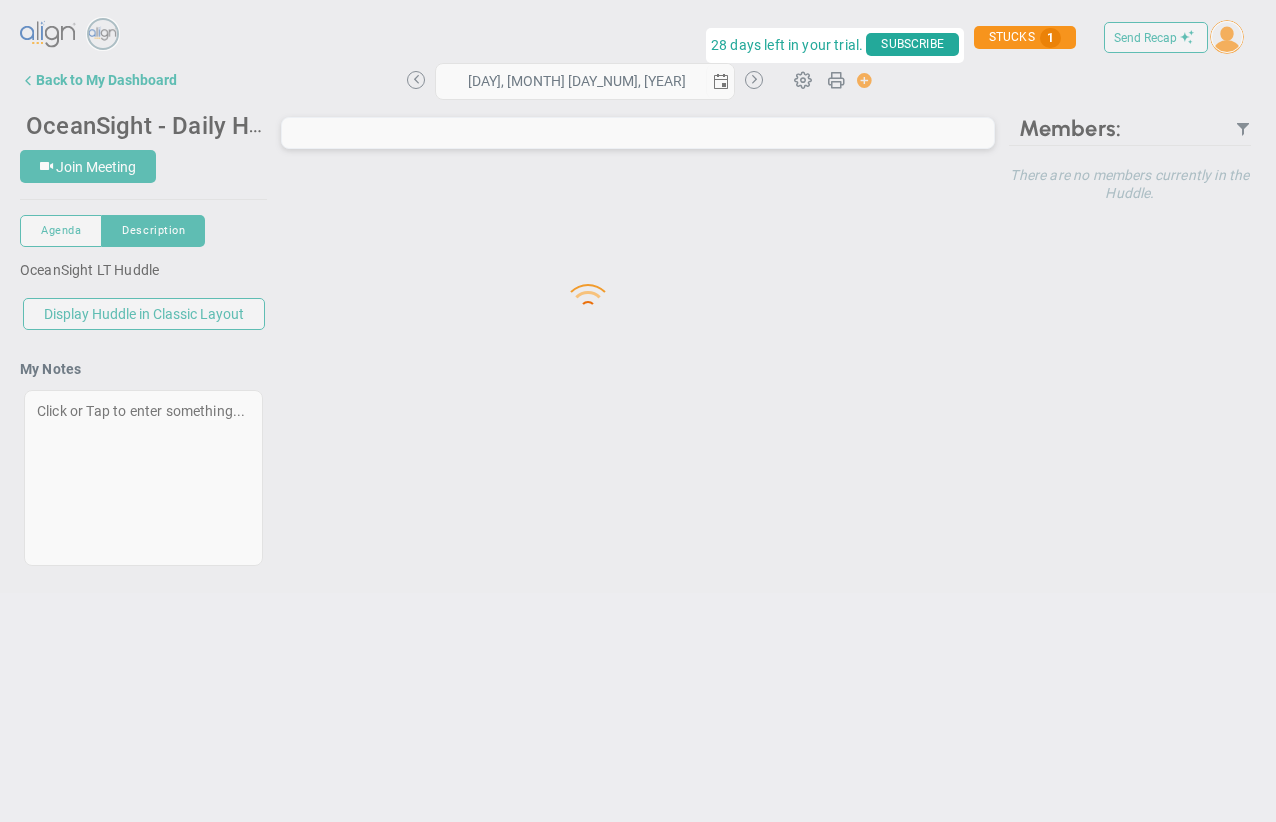 scroll, scrollTop: 0, scrollLeft: 0, axis: both 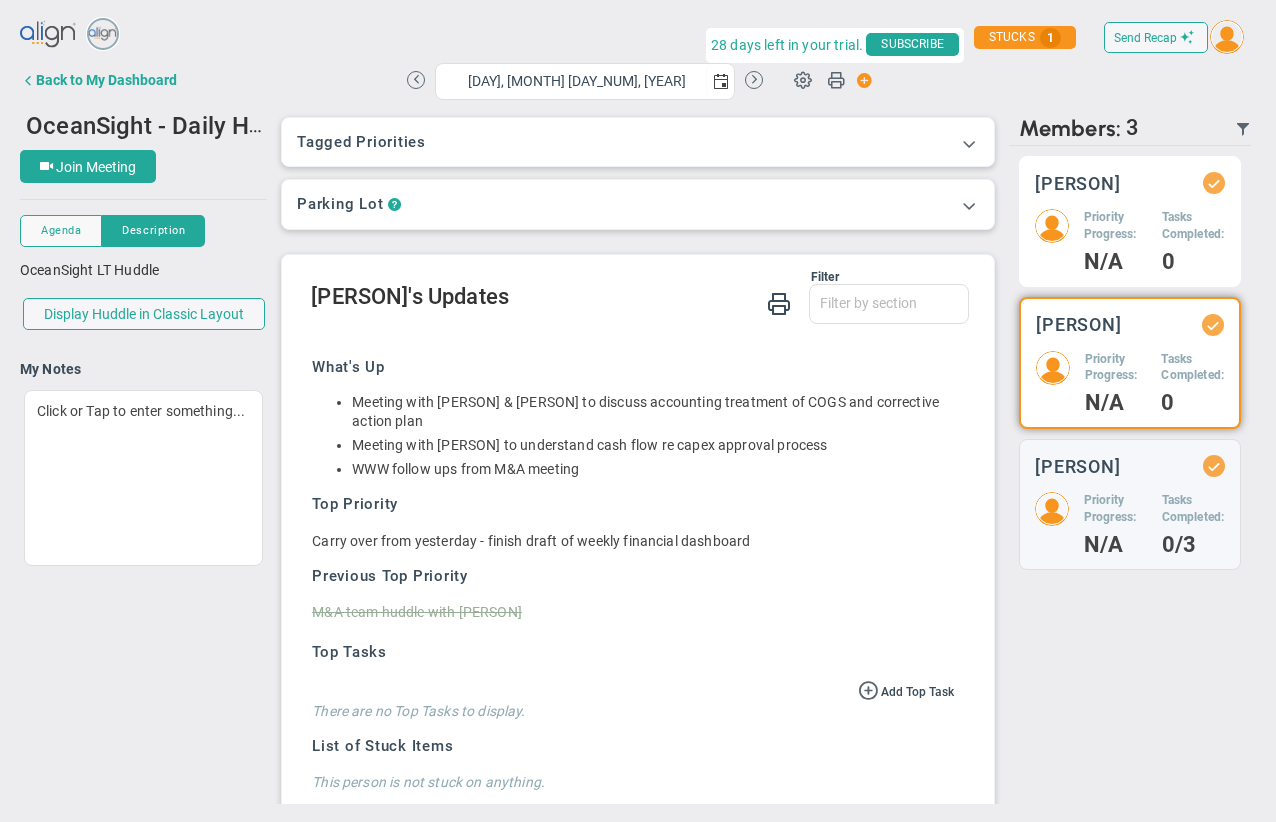 click on "[PERSON]
Priority Progress:
N/A
Tasks Completed:
0" at bounding box center (1130, 221) 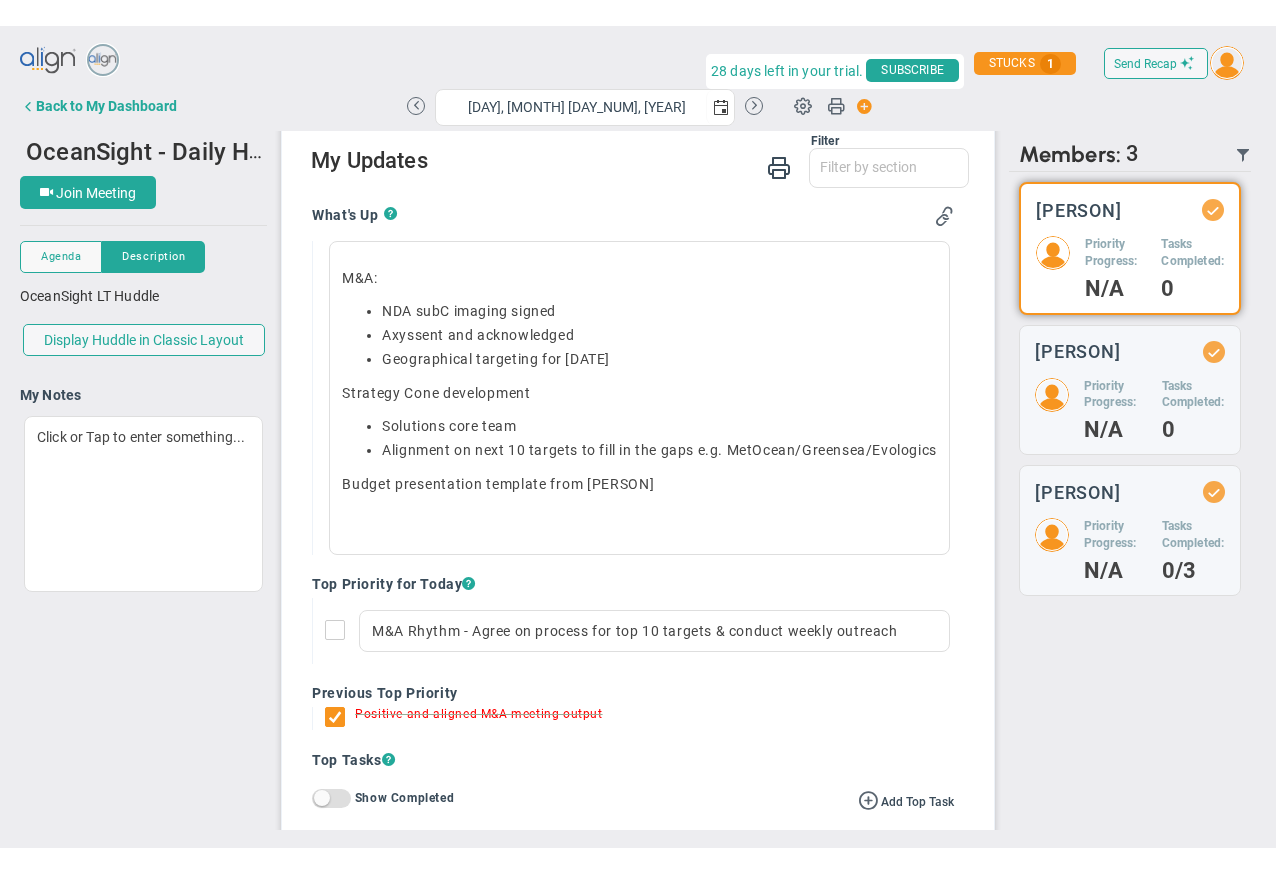 scroll, scrollTop: 163, scrollLeft: 0, axis: vertical 